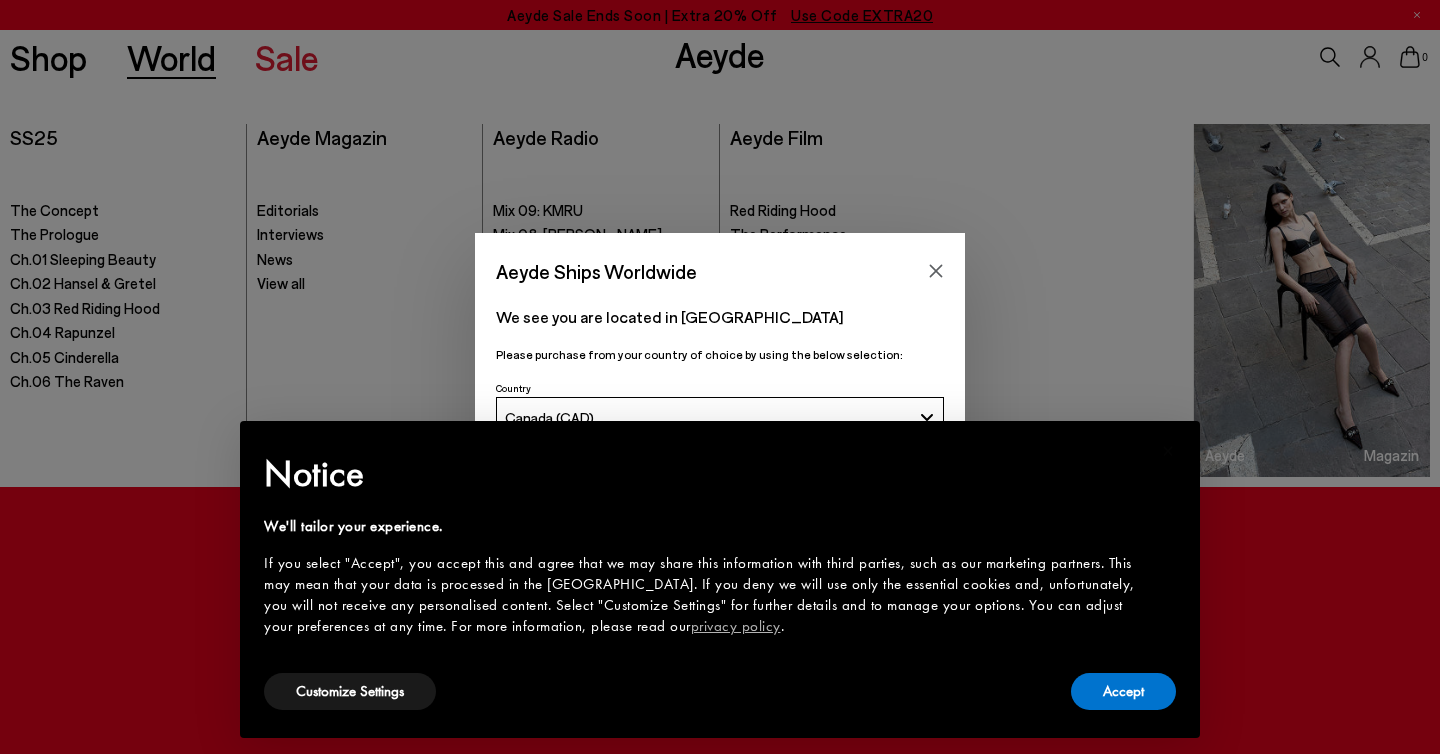 scroll, scrollTop: 0, scrollLeft: 0, axis: both 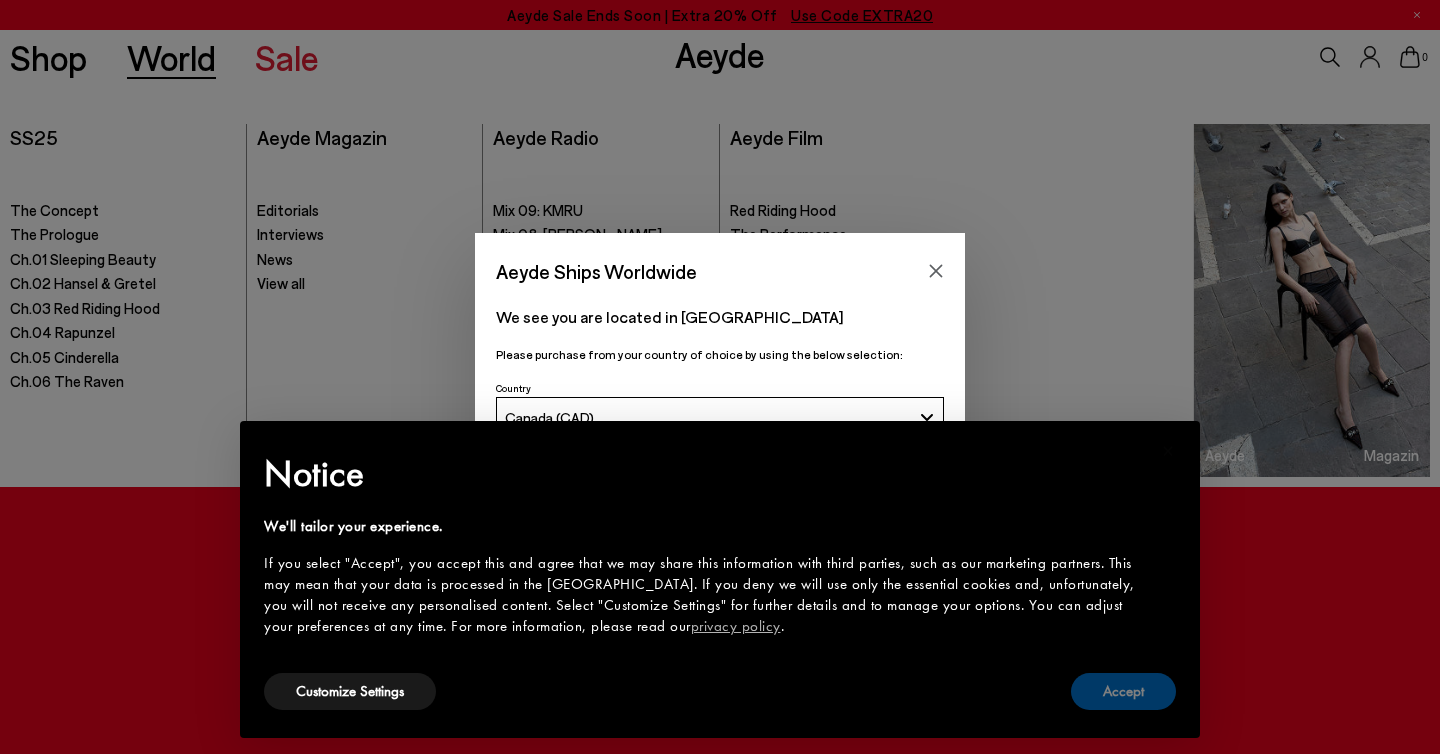 click on "Accept" at bounding box center [1123, 691] 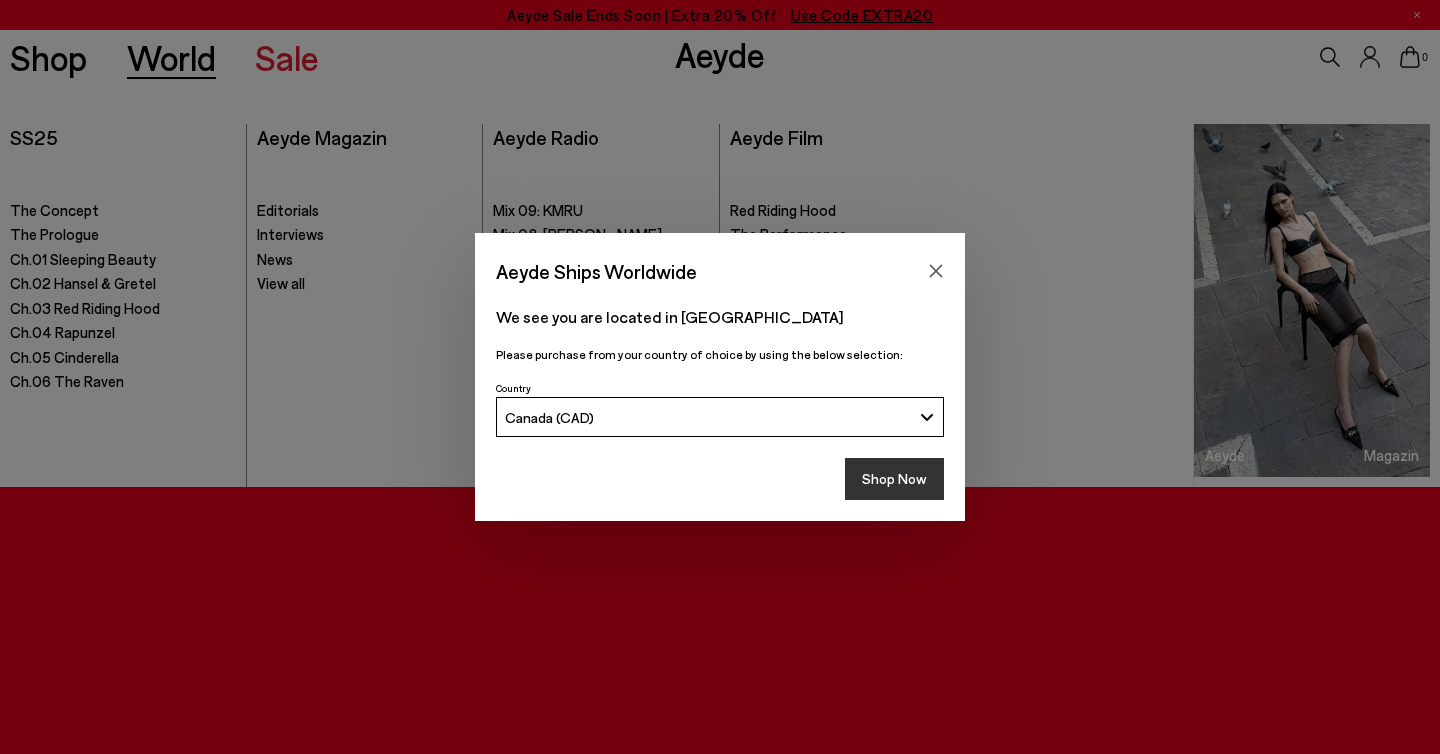 click on "Shop Now" at bounding box center (894, 479) 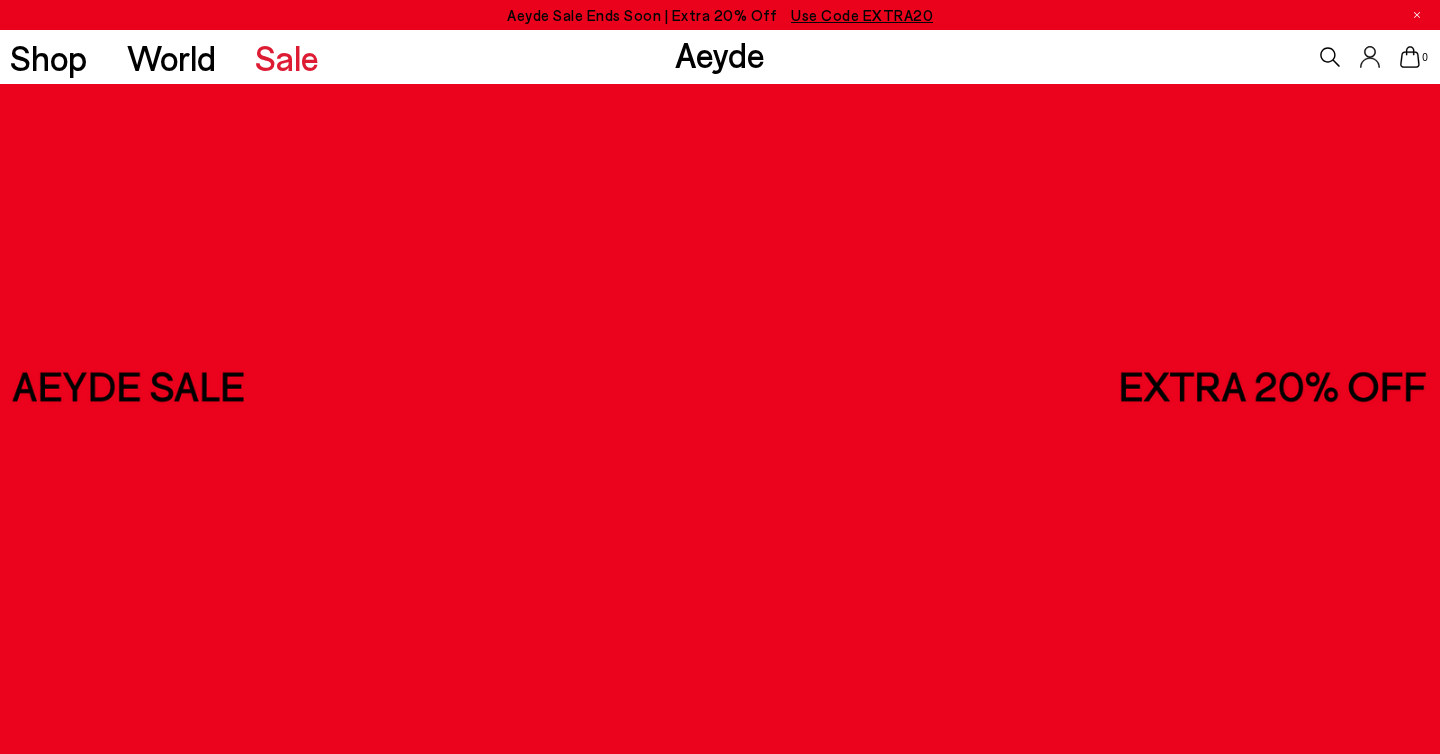 scroll, scrollTop: 0, scrollLeft: 0, axis: both 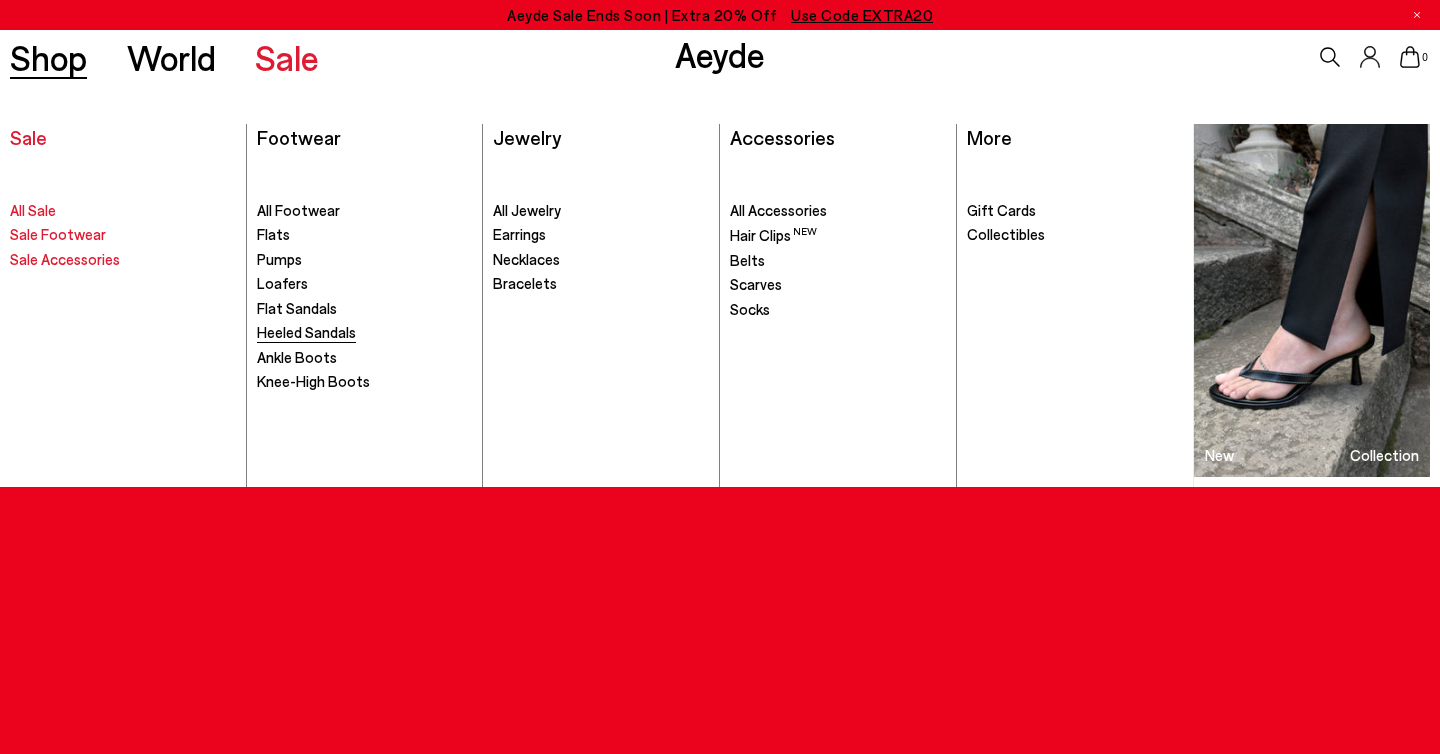click on "Heeled Sandals" at bounding box center (306, 332) 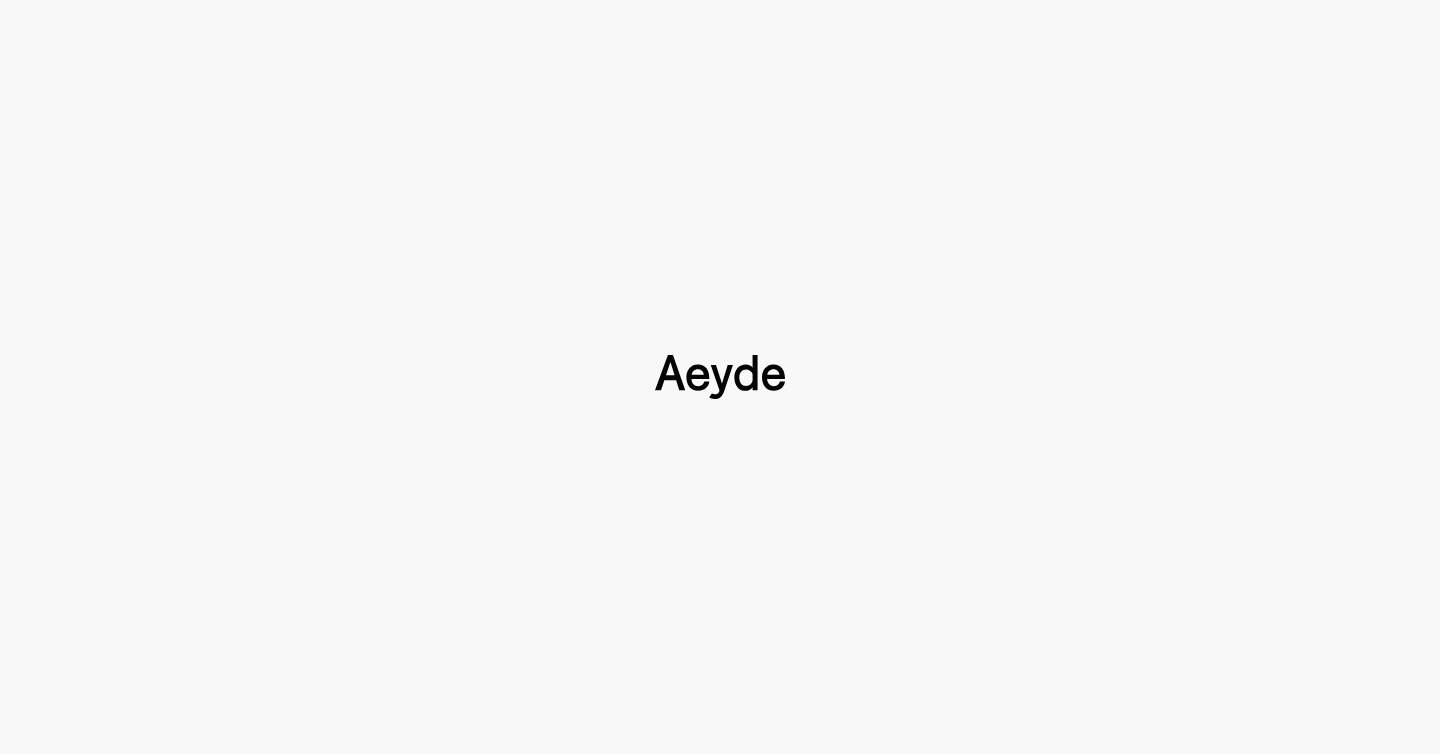 scroll, scrollTop: 0, scrollLeft: 0, axis: both 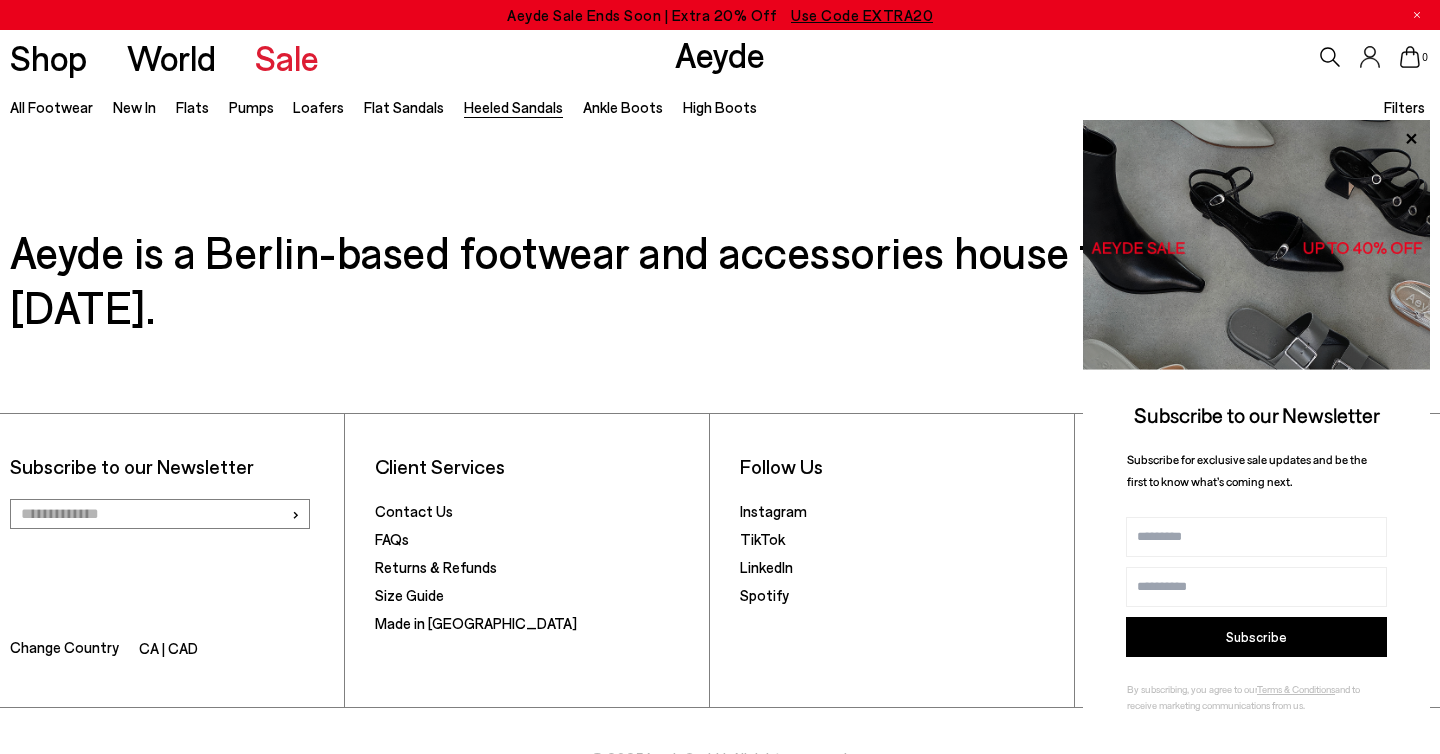 click 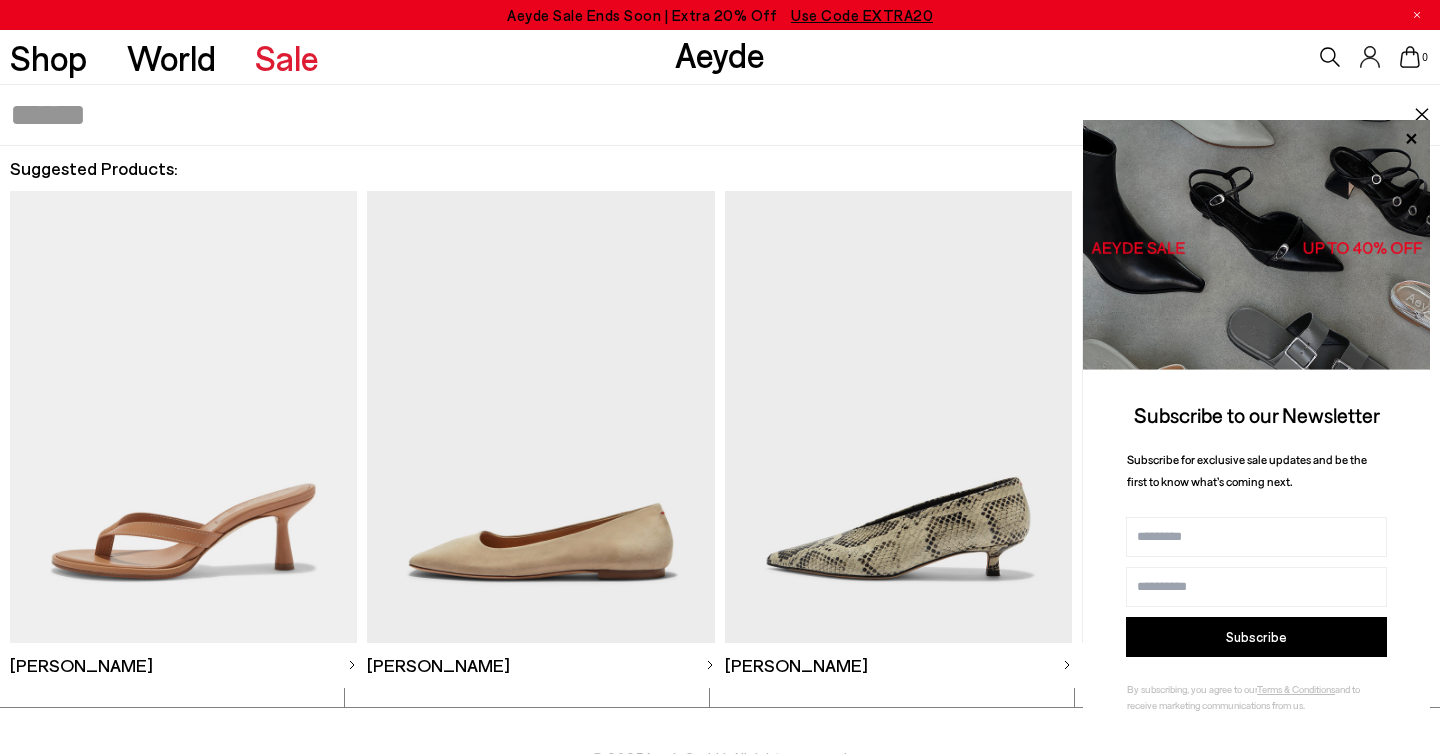 paste on "**********" 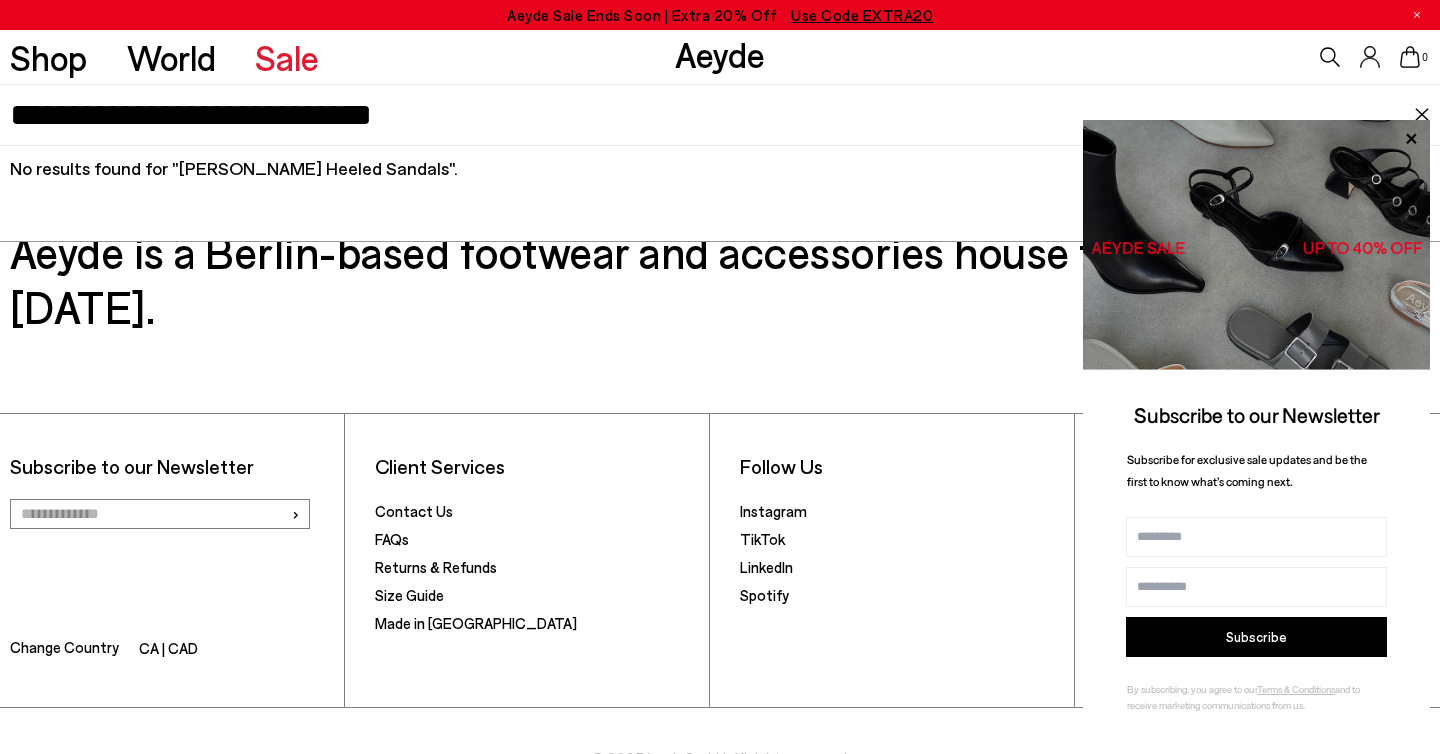 click on "Subscribe to our Newsletter
›
Change Country
CA  |  CAD
Client Services
Contact Us
FAQs
Returns & Refunds
Size Guide
Made in Italy
Client Services
Contact Us
FAQs" at bounding box center [720, 572] 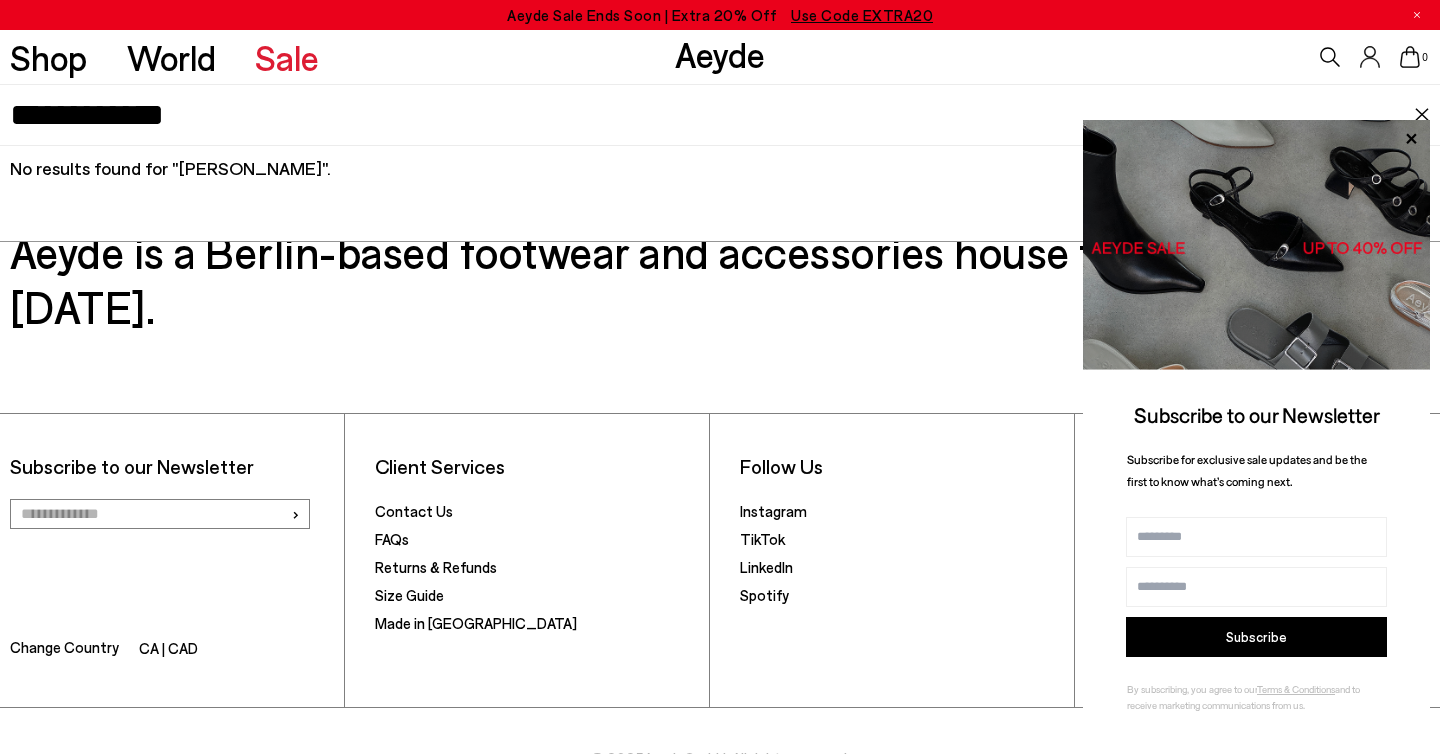 click on "**********" at bounding box center [712, 115] 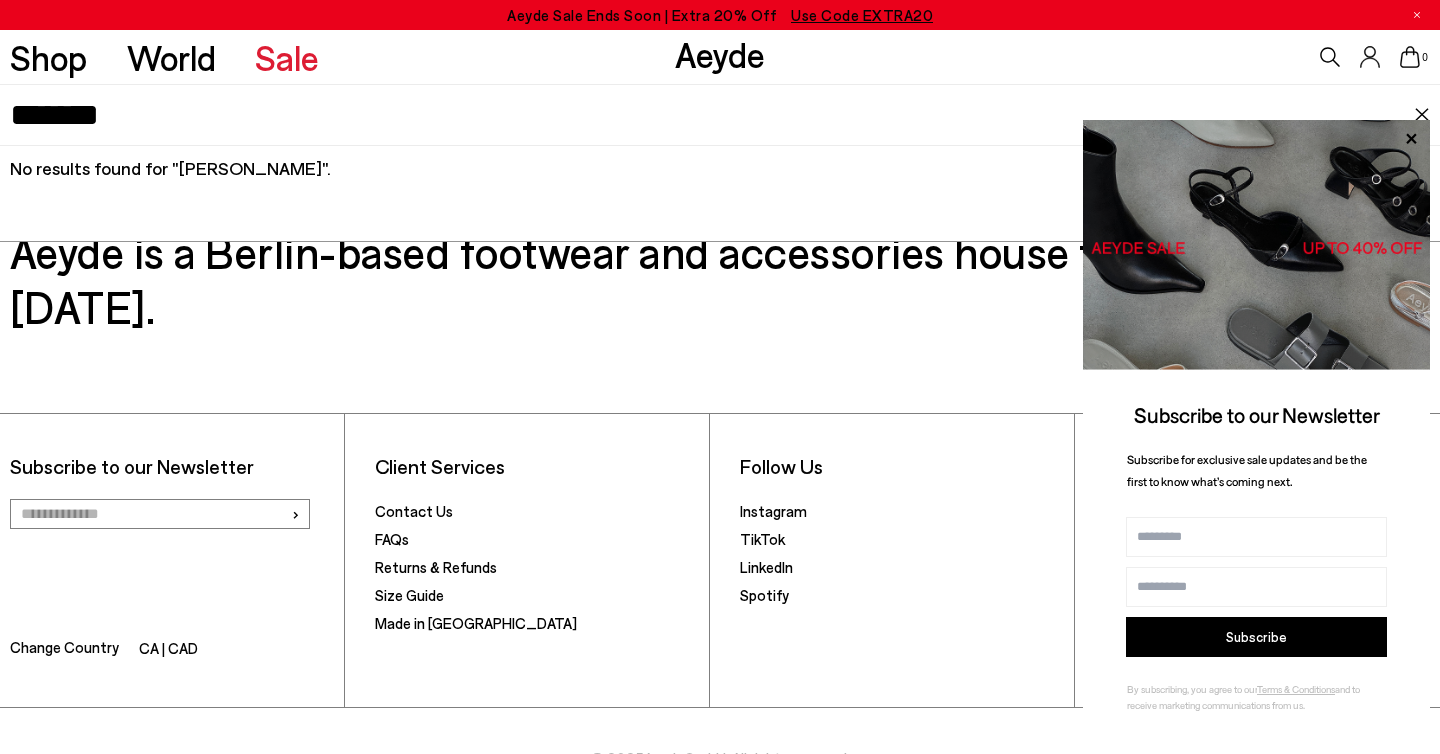 type on "******" 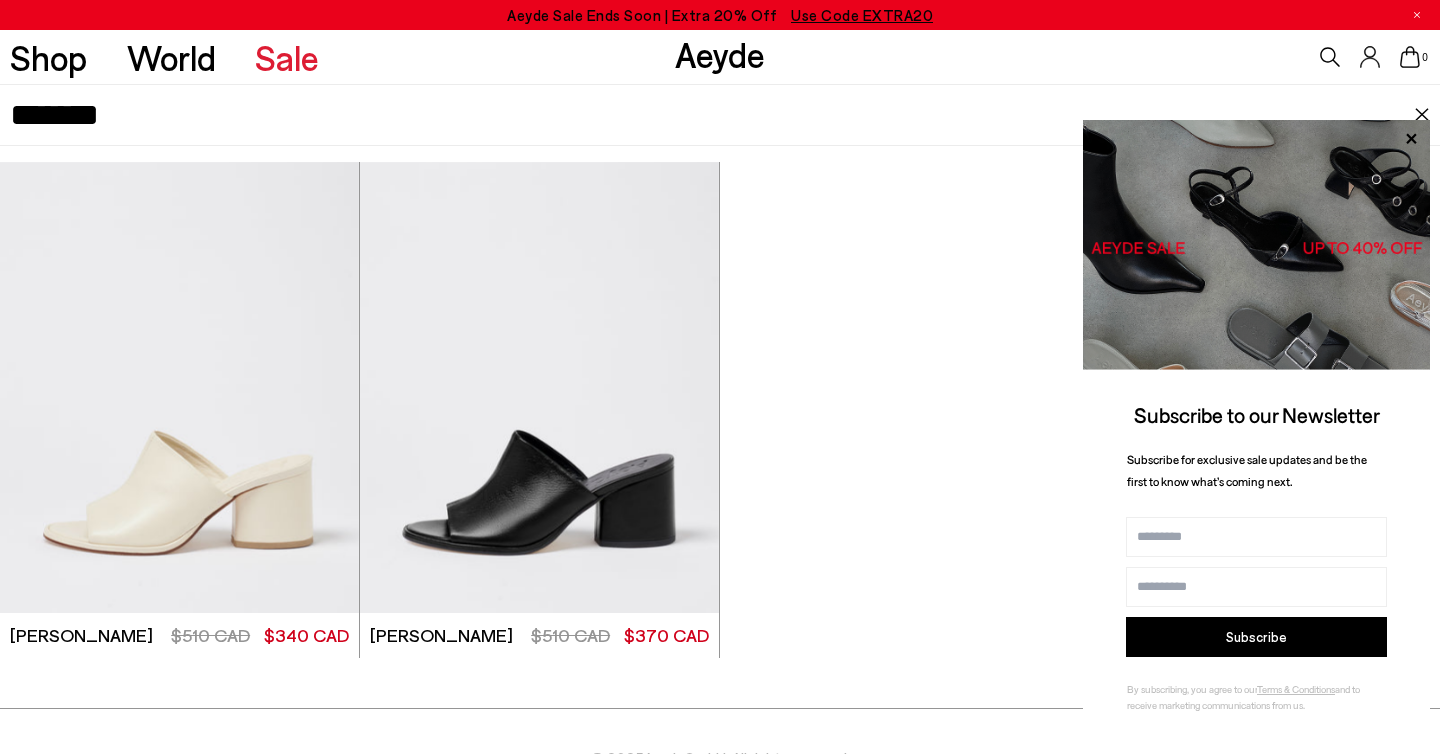 scroll, scrollTop: 57, scrollLeft: 0, axis: vertical 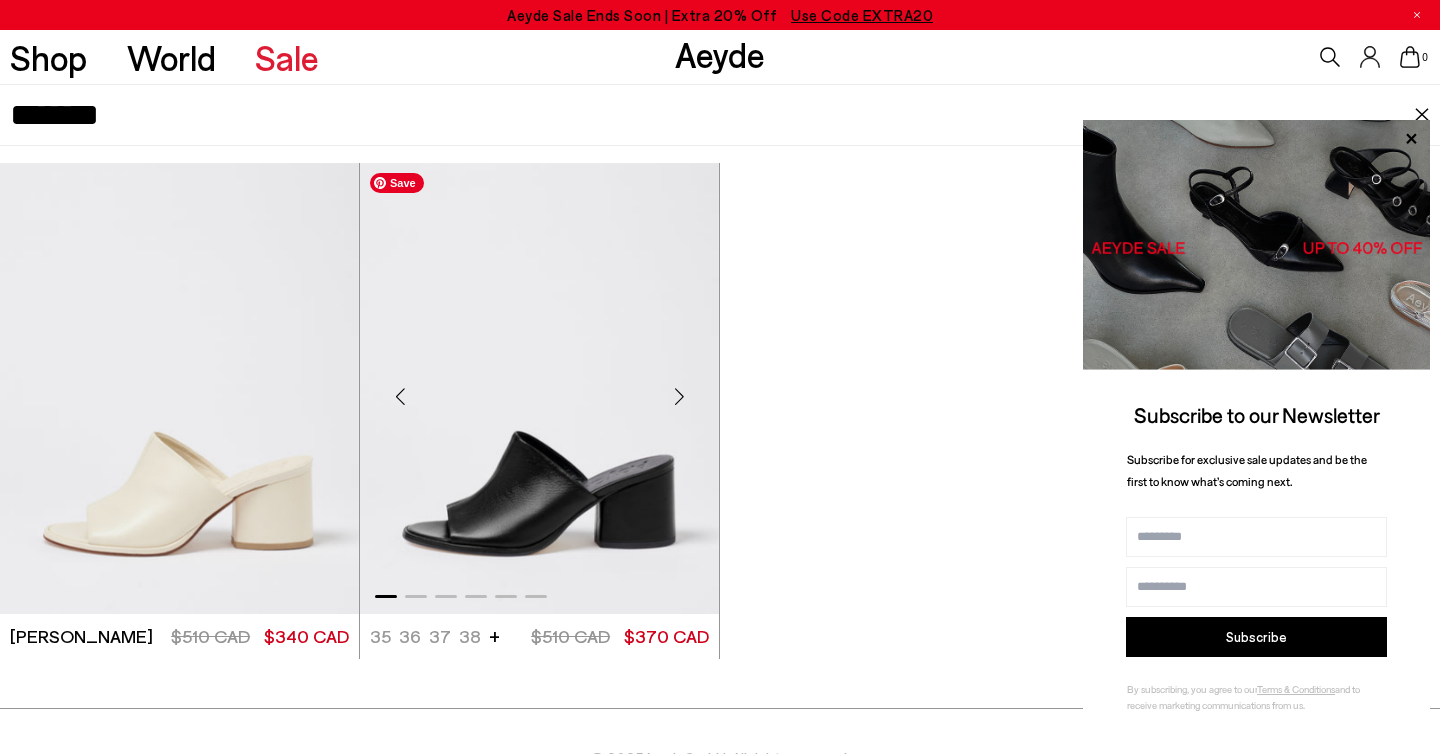 click at bounding box center [539, 388] 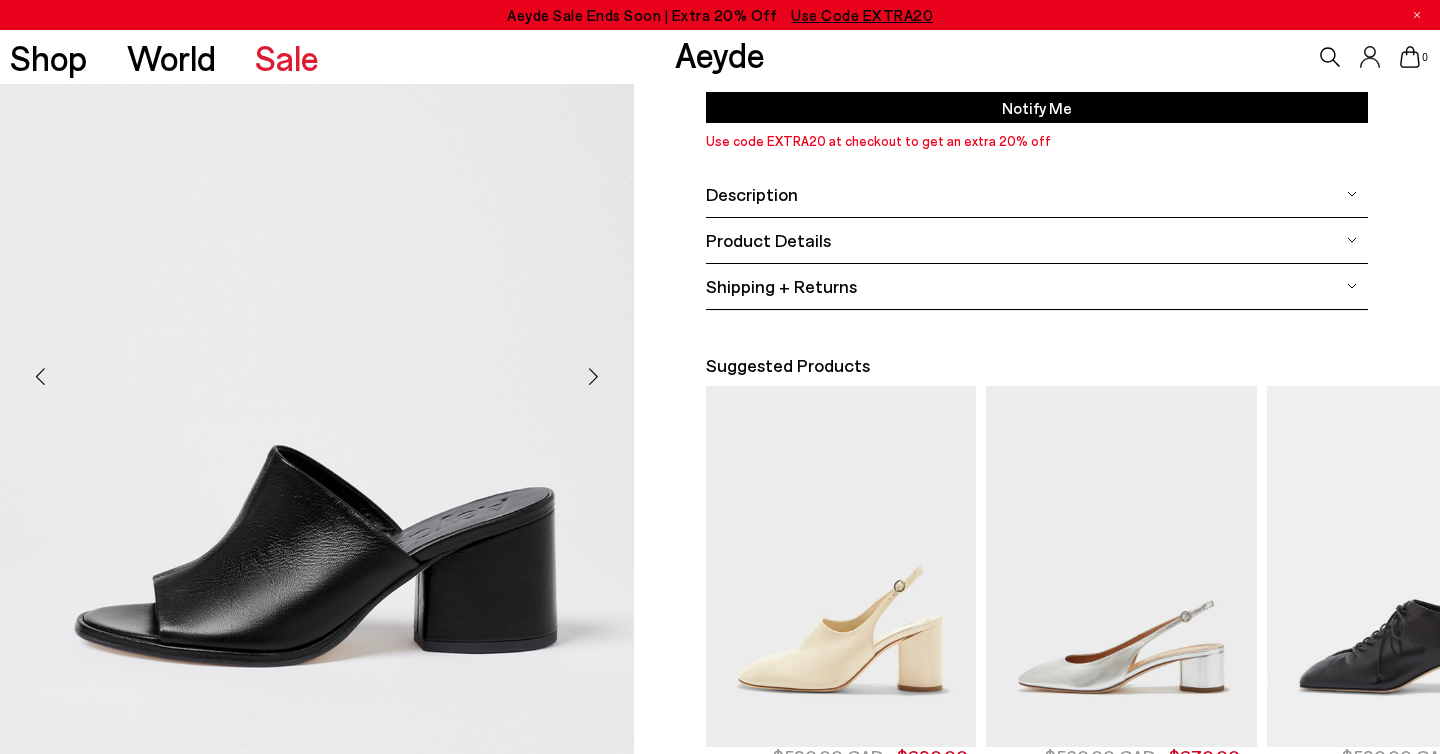 scroll, scrollTop: 335, scrollLeft: 0, axis: vertical 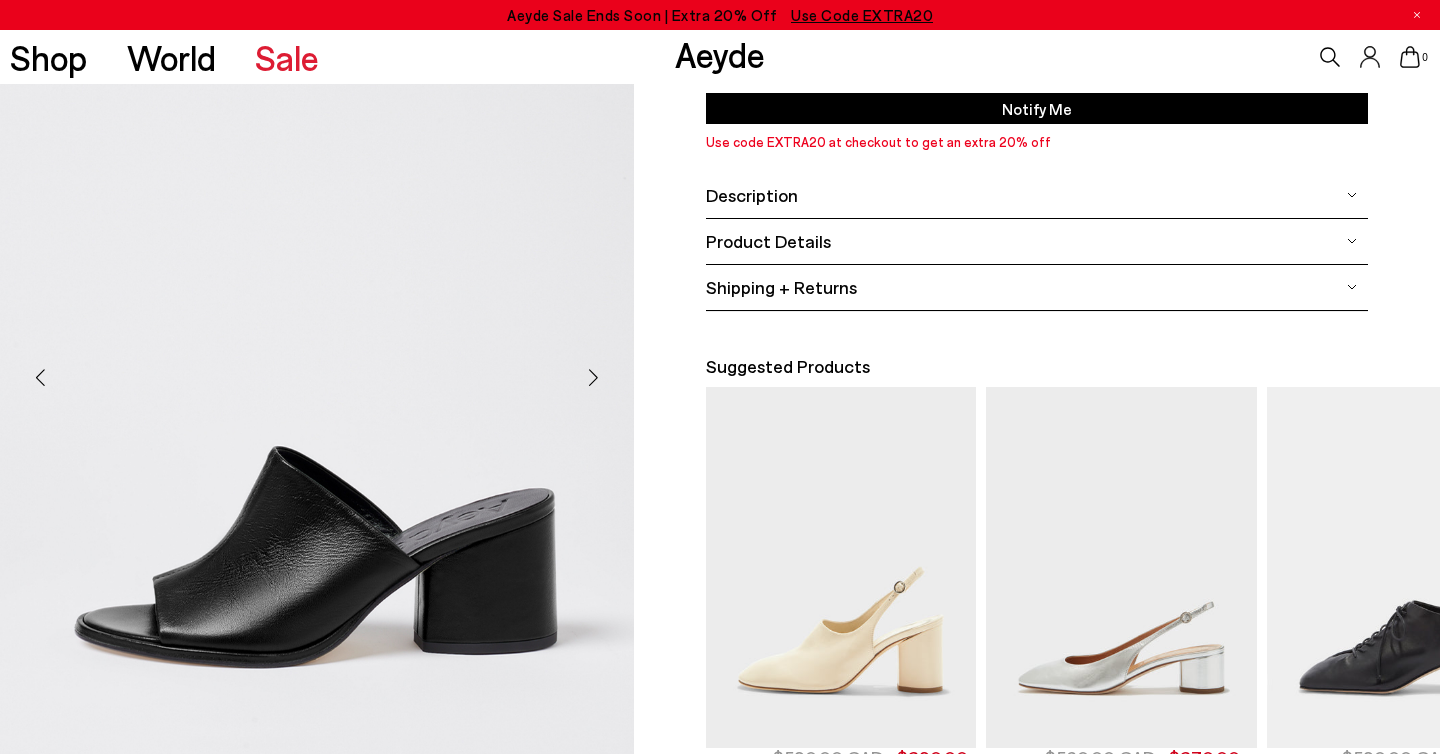 click at bounding box center (594, 378) 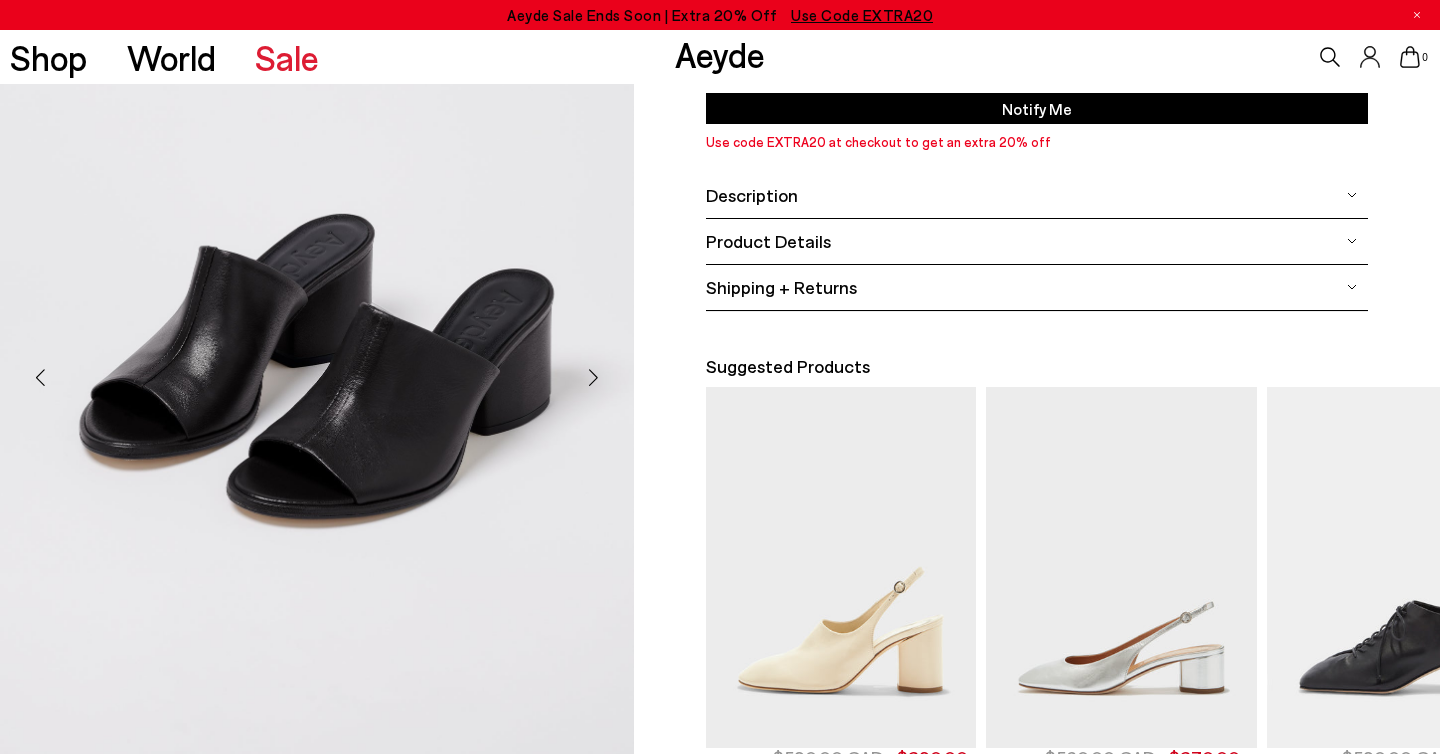 click at bounding box center [594, 378] 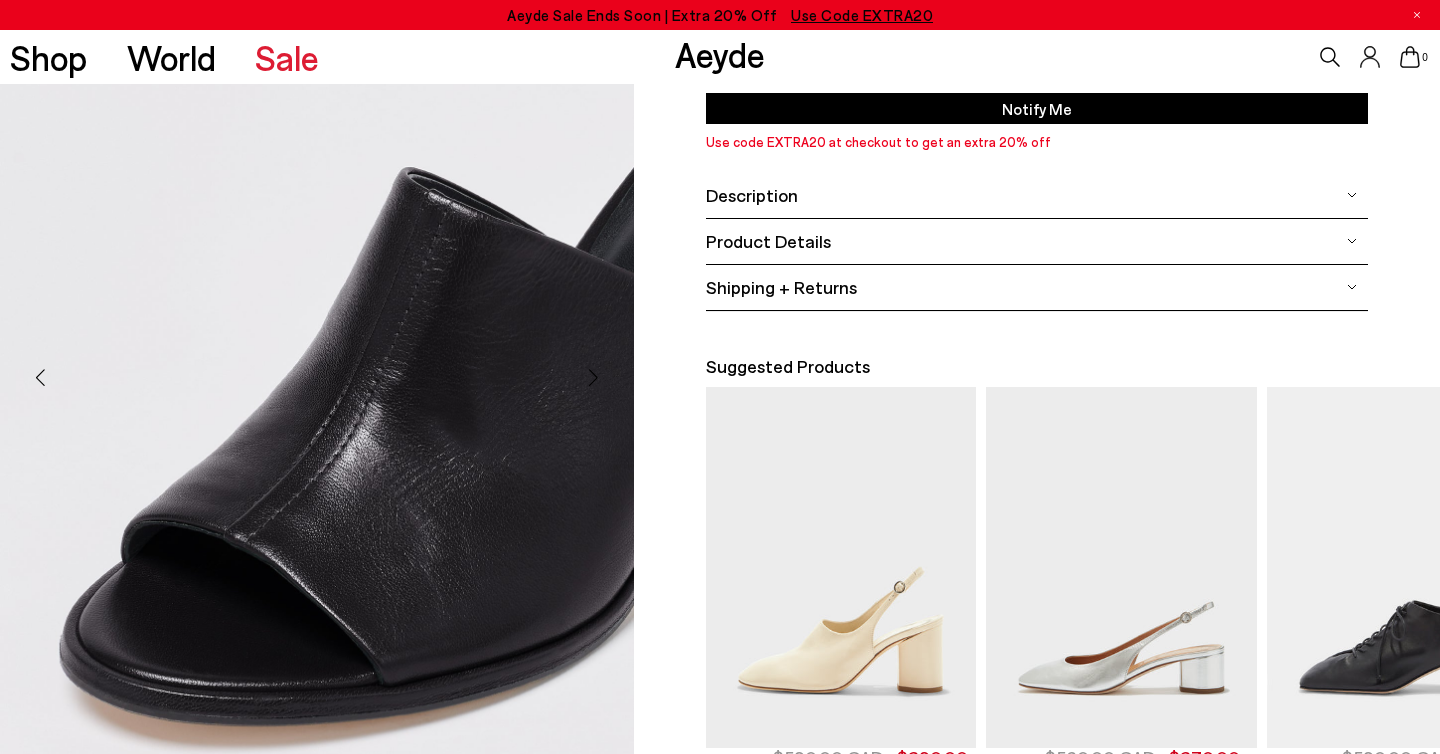 click at bounding box center (594, 378) 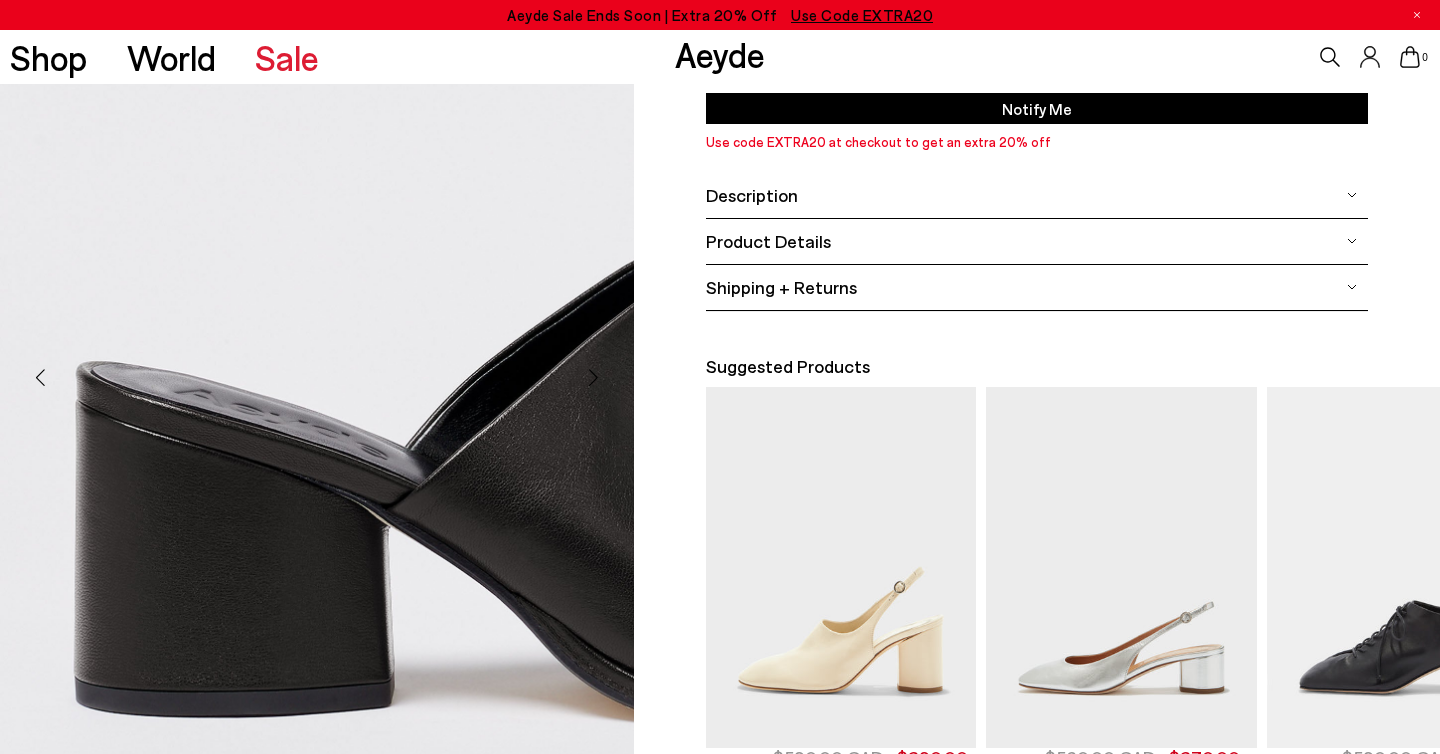 click at bounding box center (594, 378) 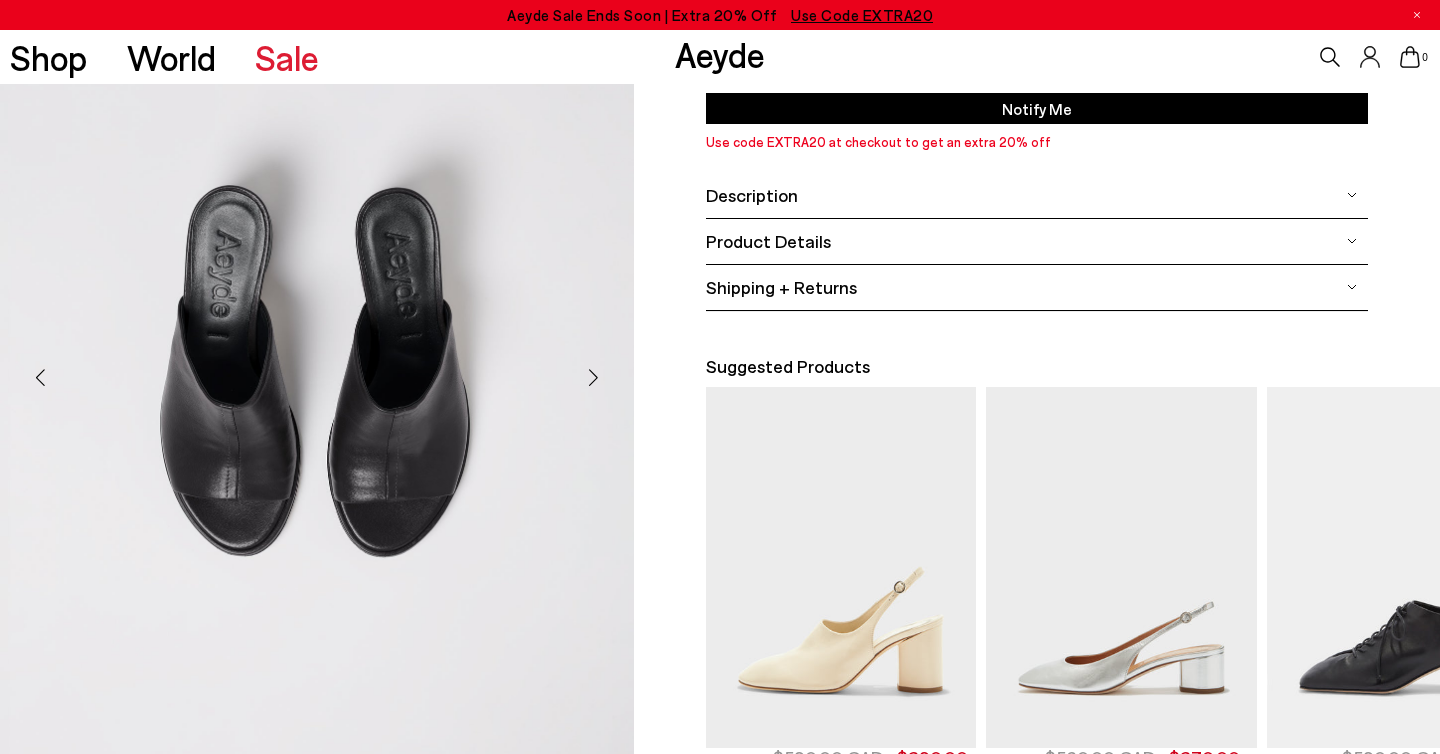 click at bounding box center [594, 378] 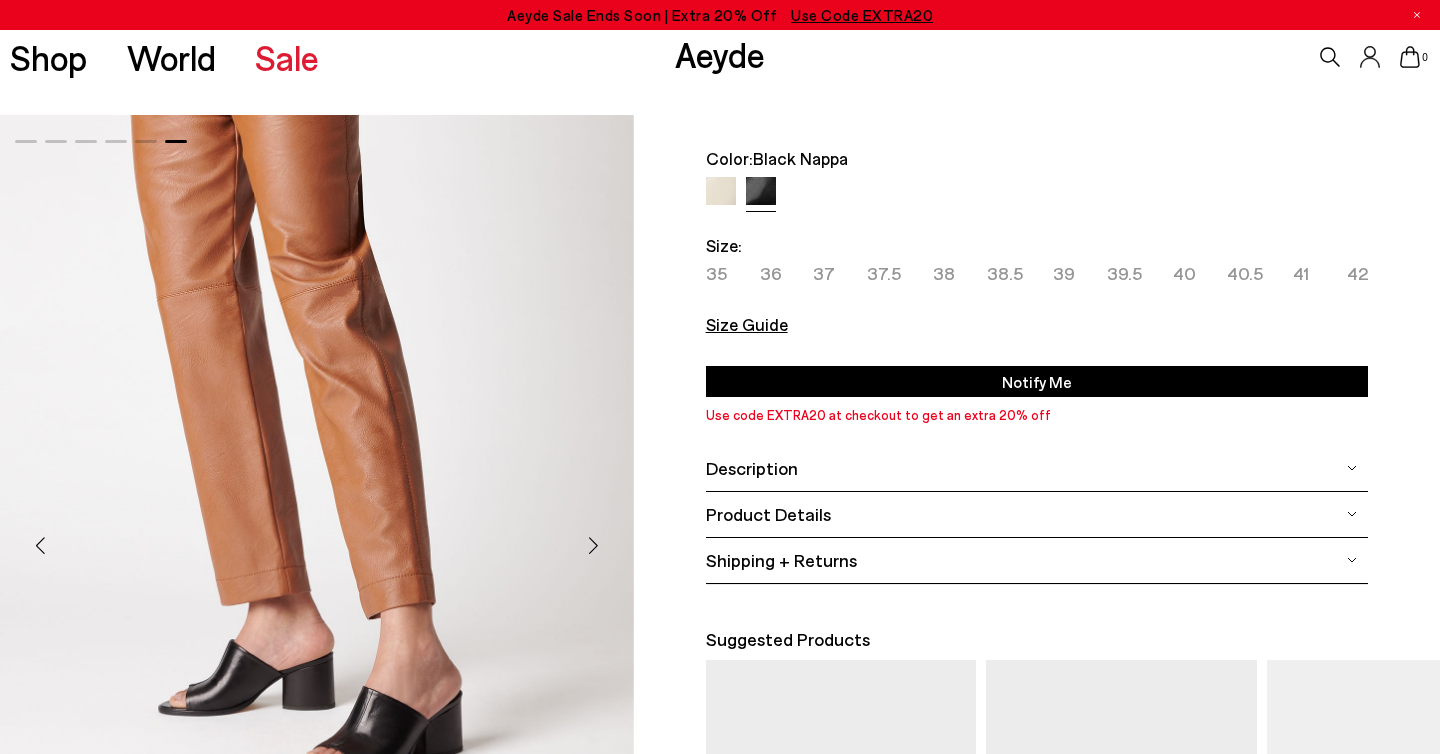 scroll, scrollTop: 0, scrollLeft: 0, axis: both 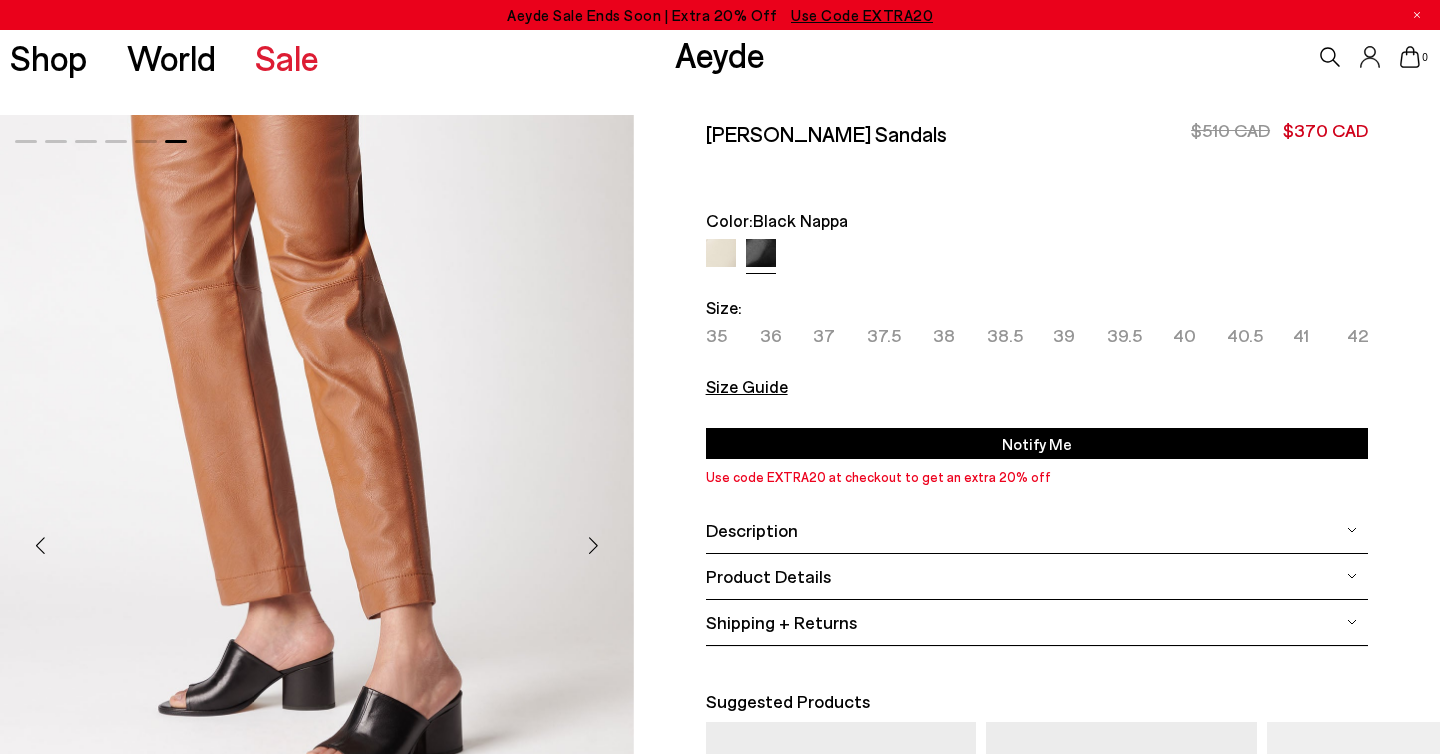click on "38.5" at bounding box center (1005, 335) 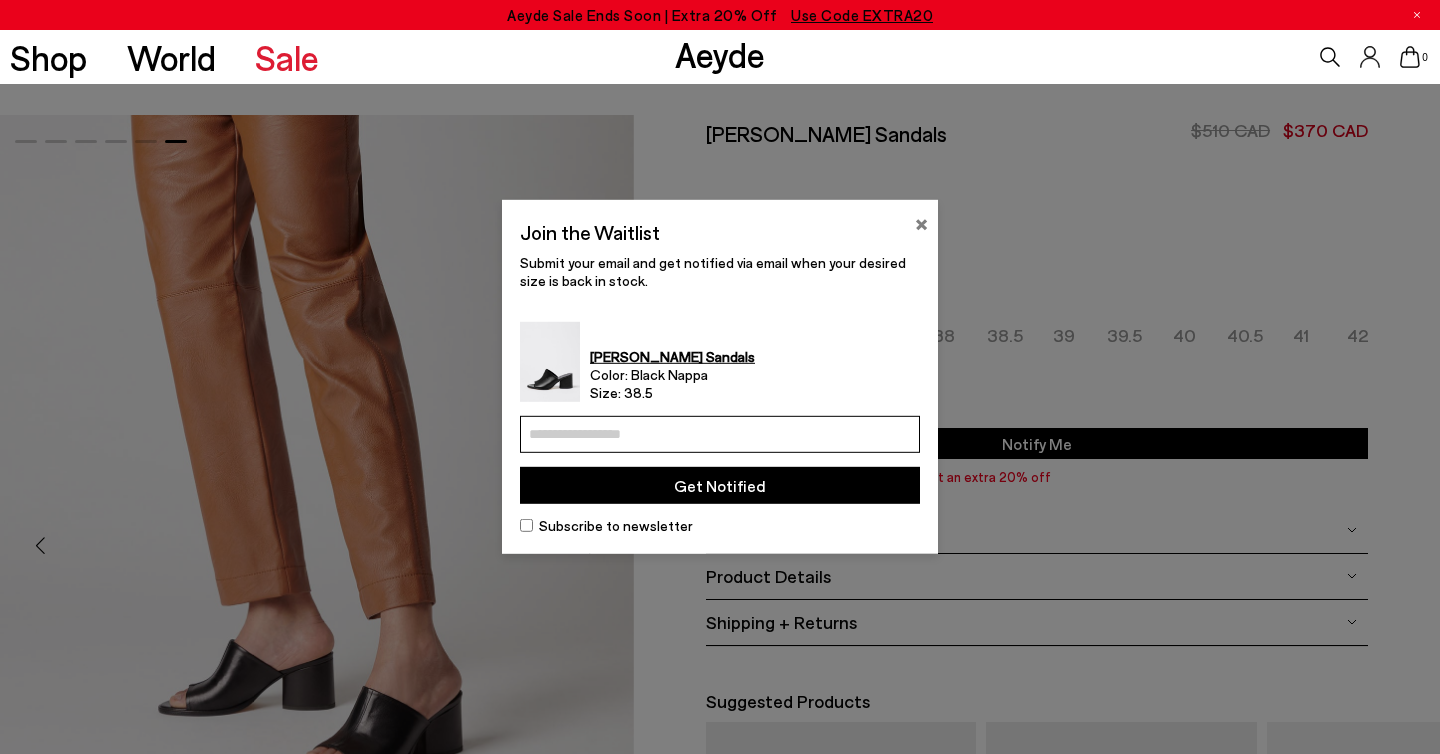 click on "×" at bounding box center (921, 222) 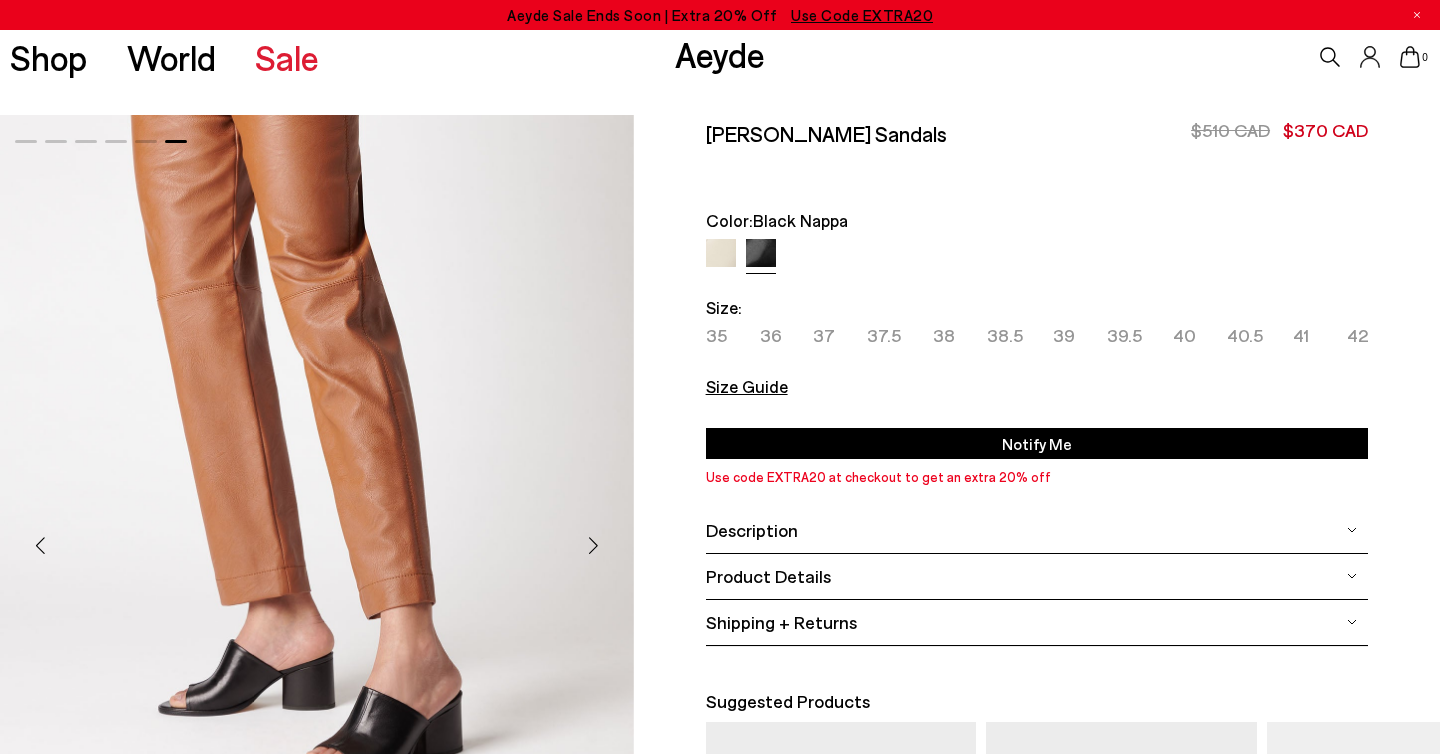 click at bounding box center [721, 254] 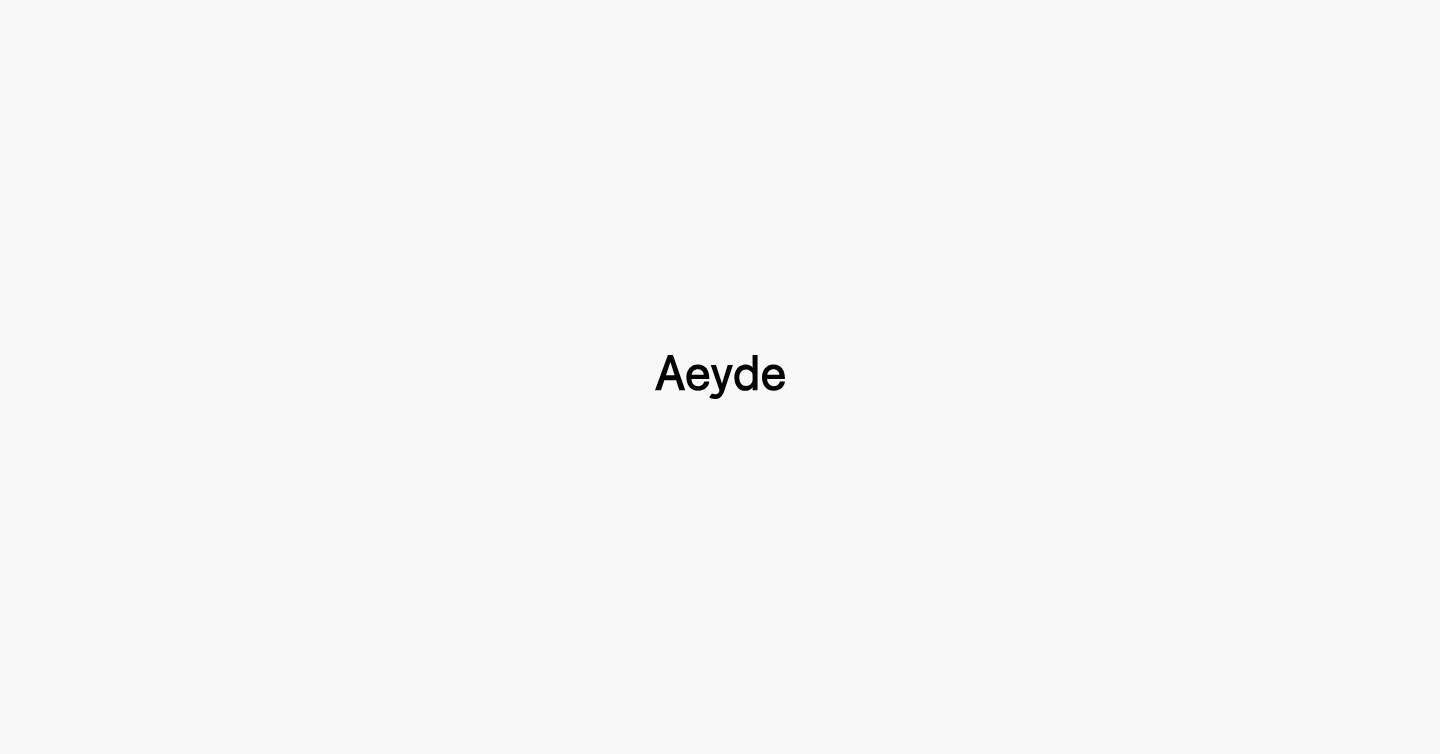type 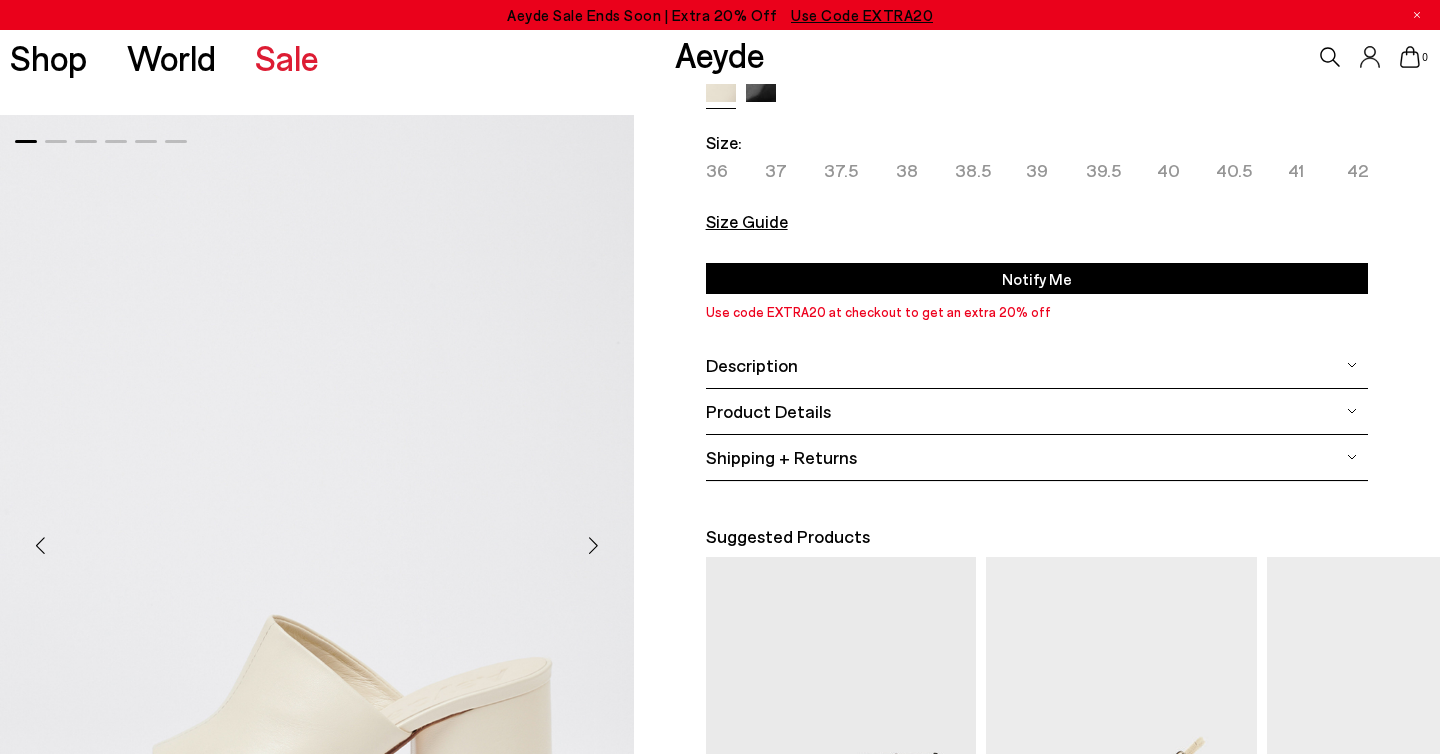 scroll, scrollTop: 332, scrollLeft: 0, axis: vertical 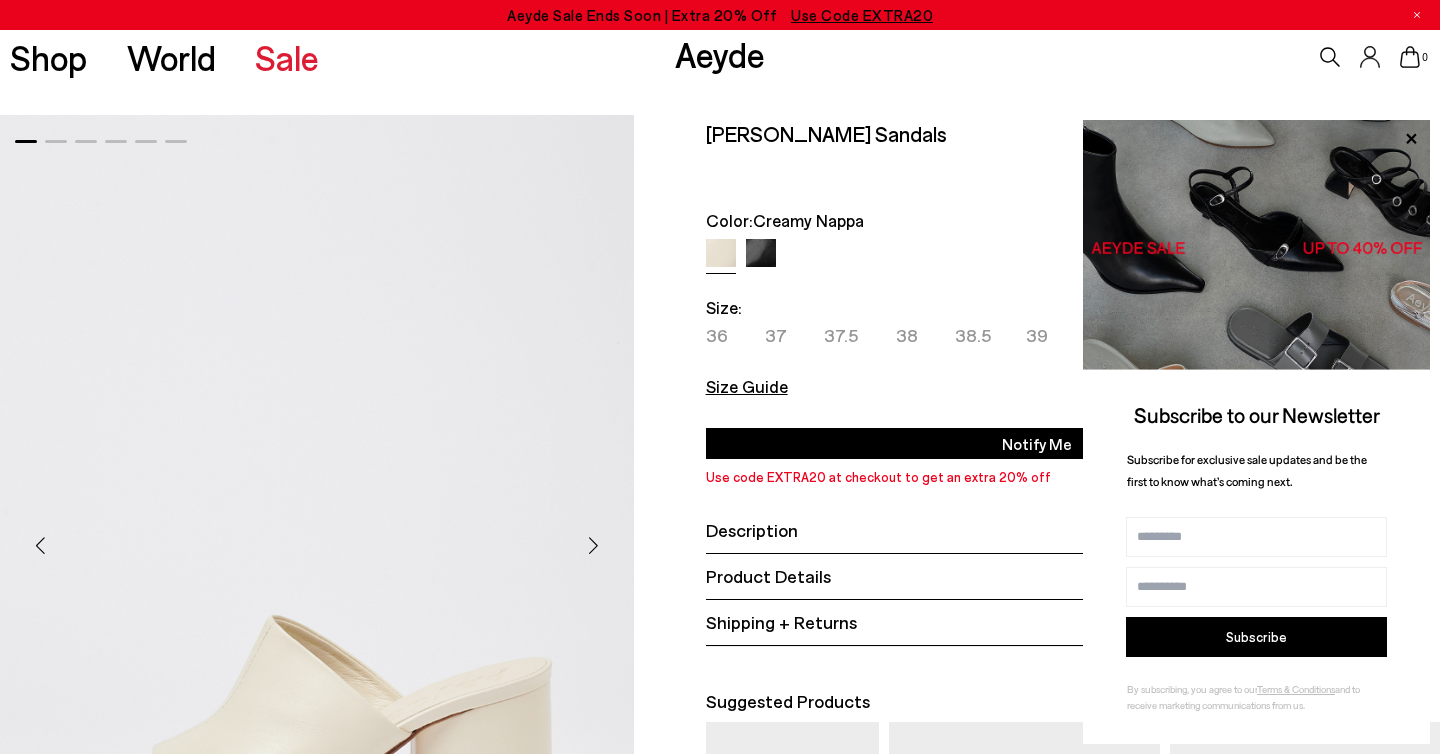 click on "38.5" at bounding box center (973, 335) 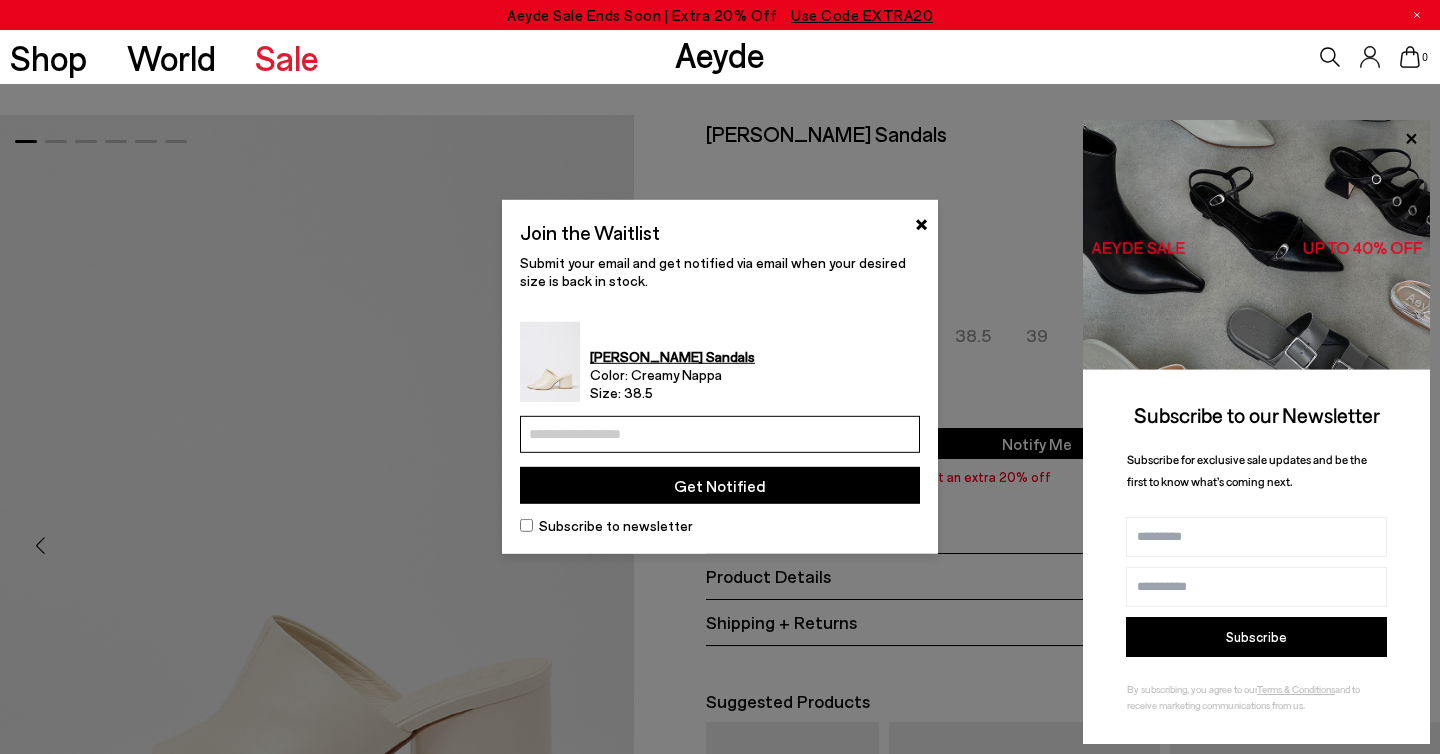 click at bounding box center [720, 377] 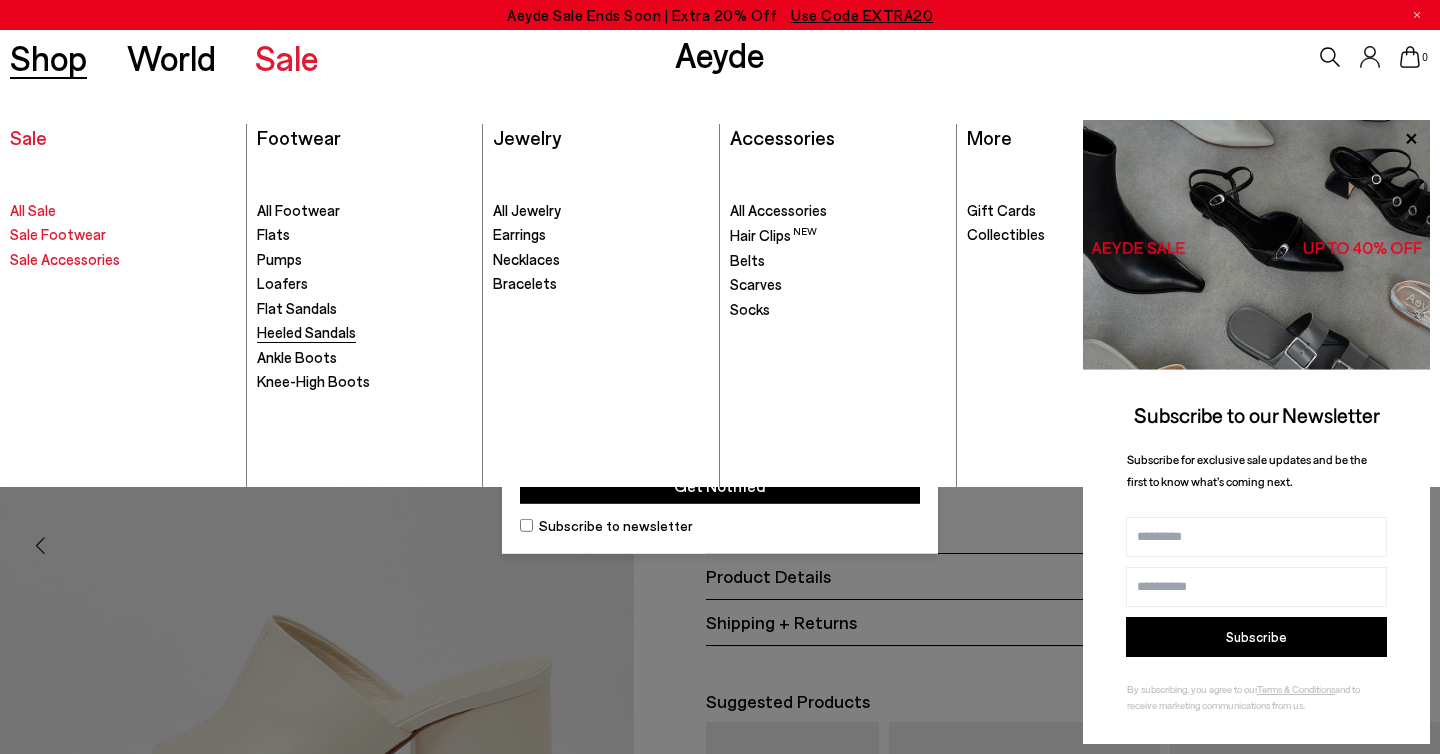 click on "Heeled Sandals" at bounding box center [306, 332] 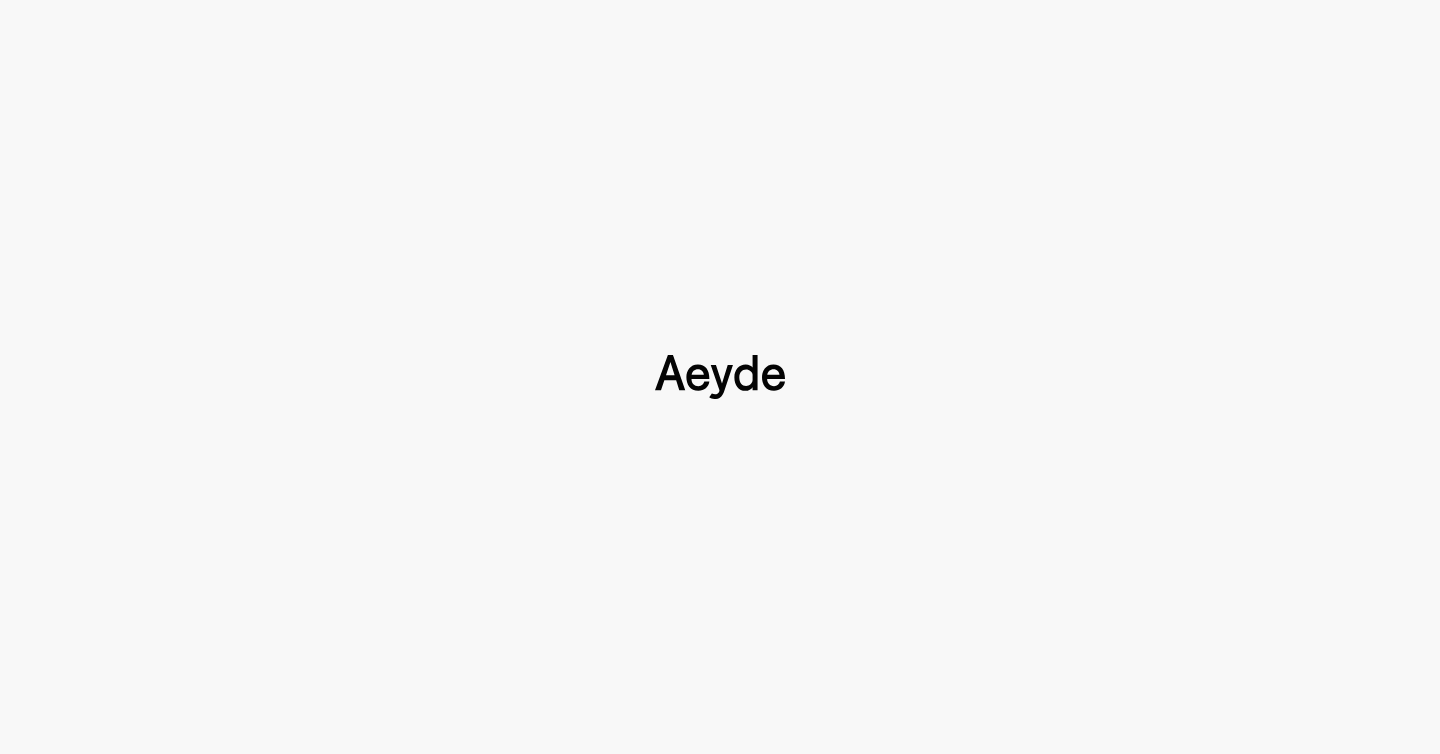 type 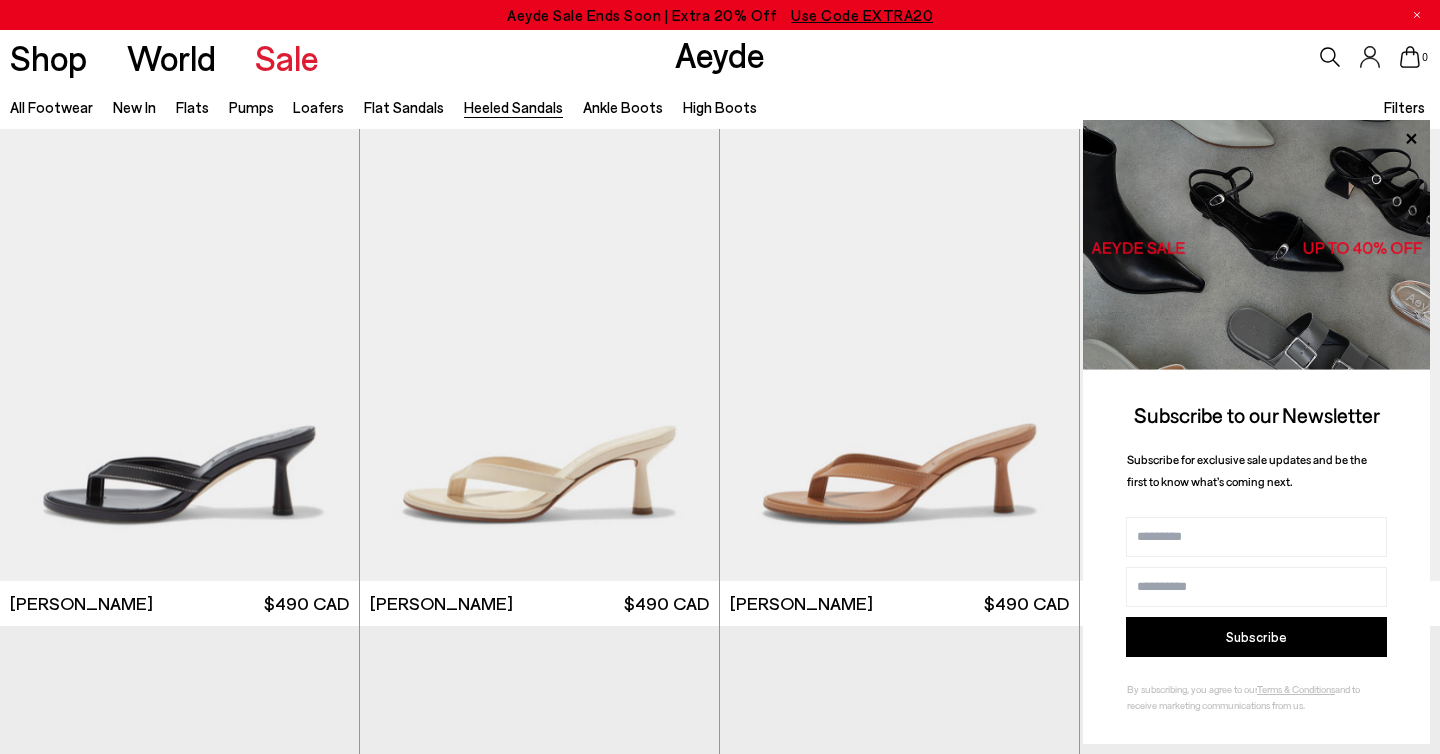 click on "Filters" at bounding box center (1404, 107) 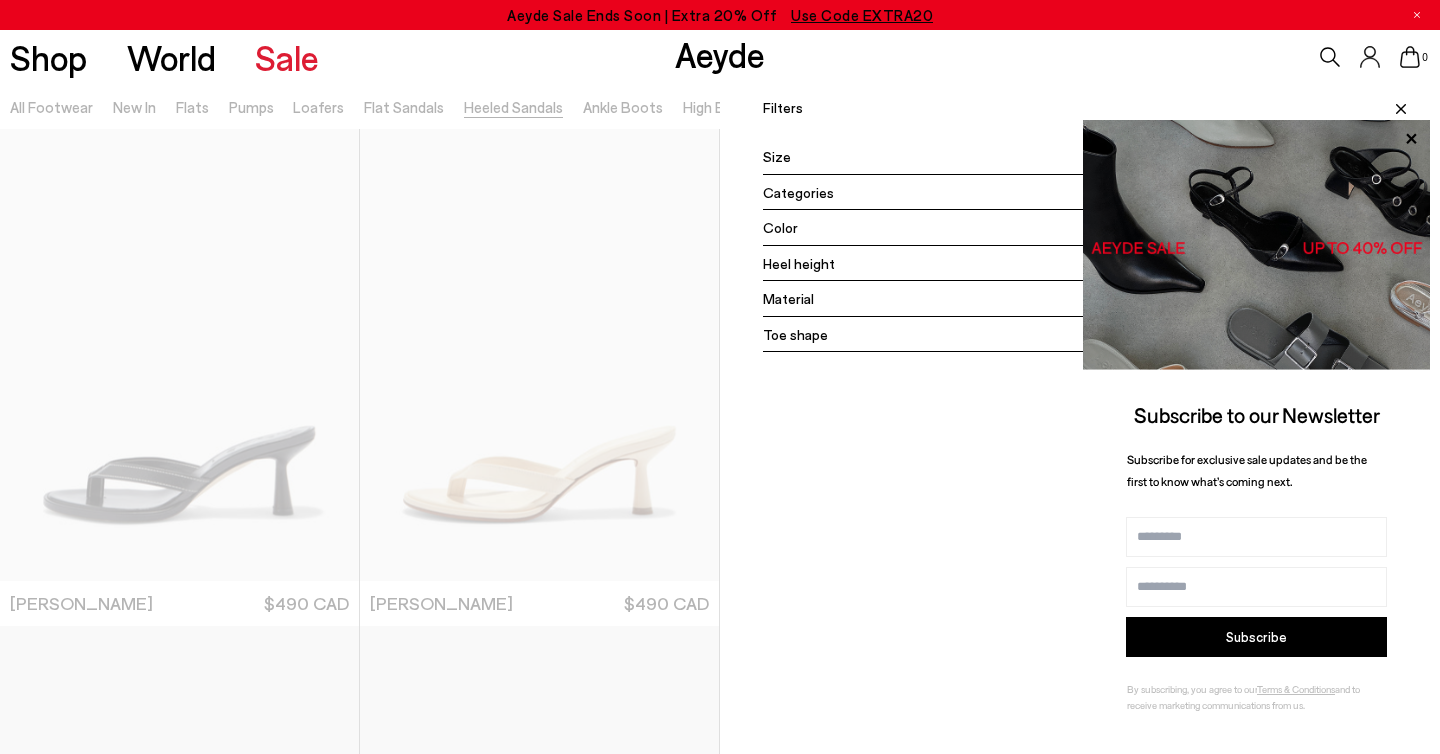 click on "Size" at bounding box center [777, 156] 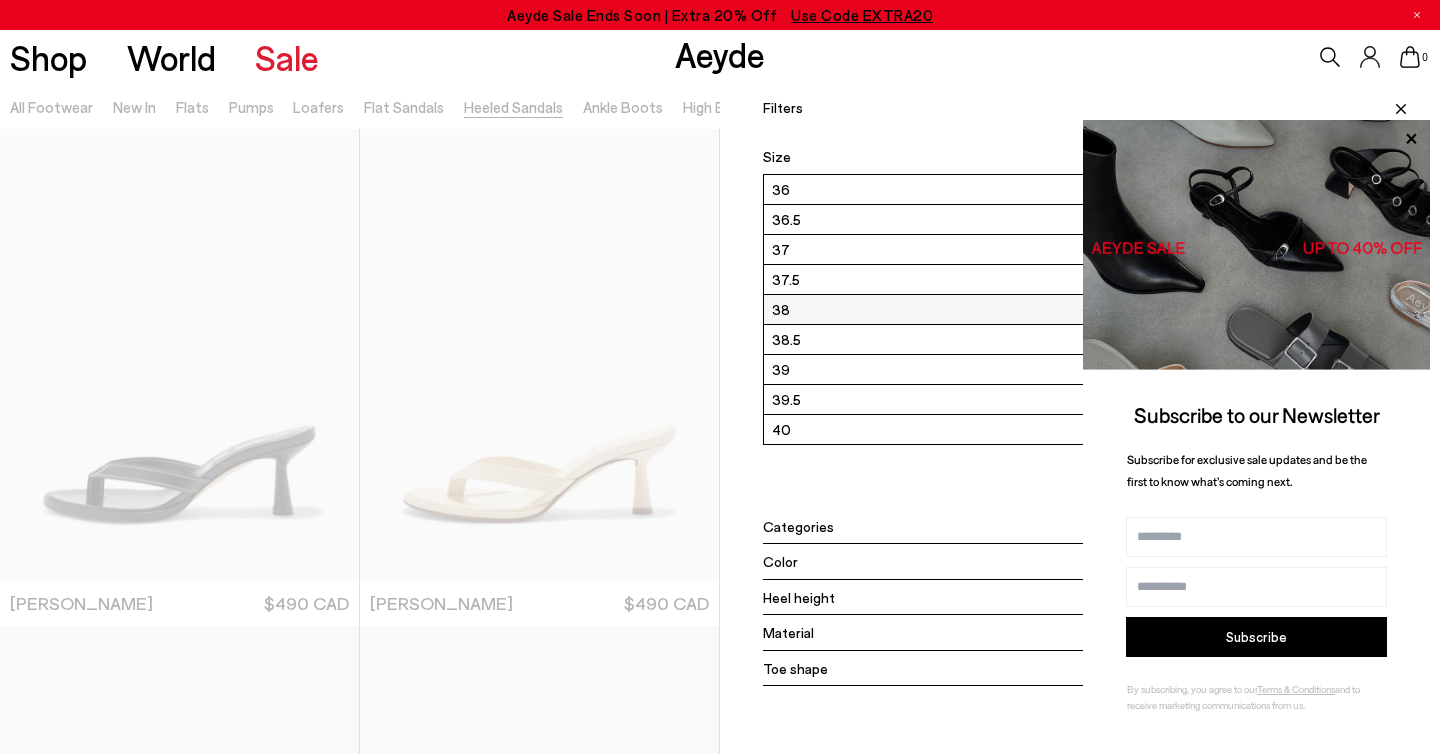click on "38" at bounding box center [1089, 309] 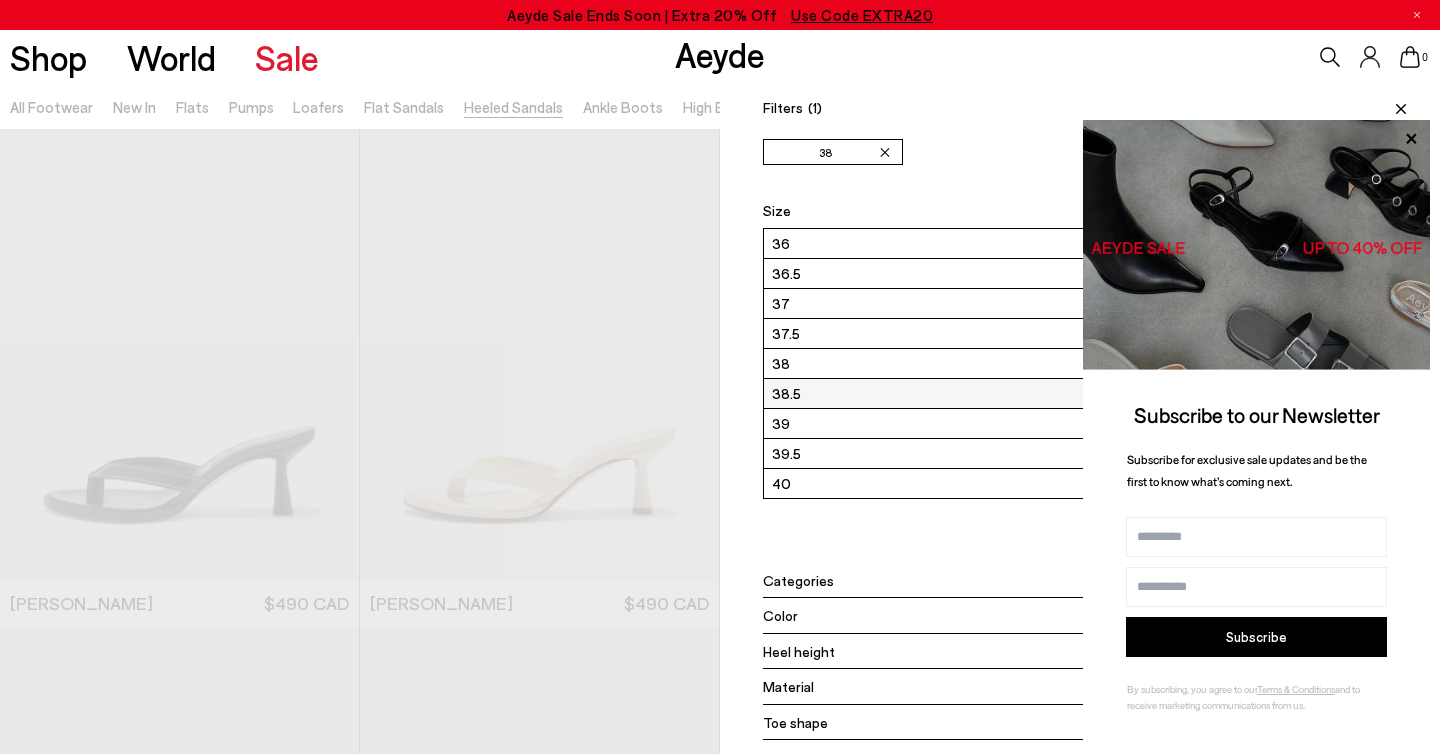 click on "38.5" at bounding box center [1089, 393] 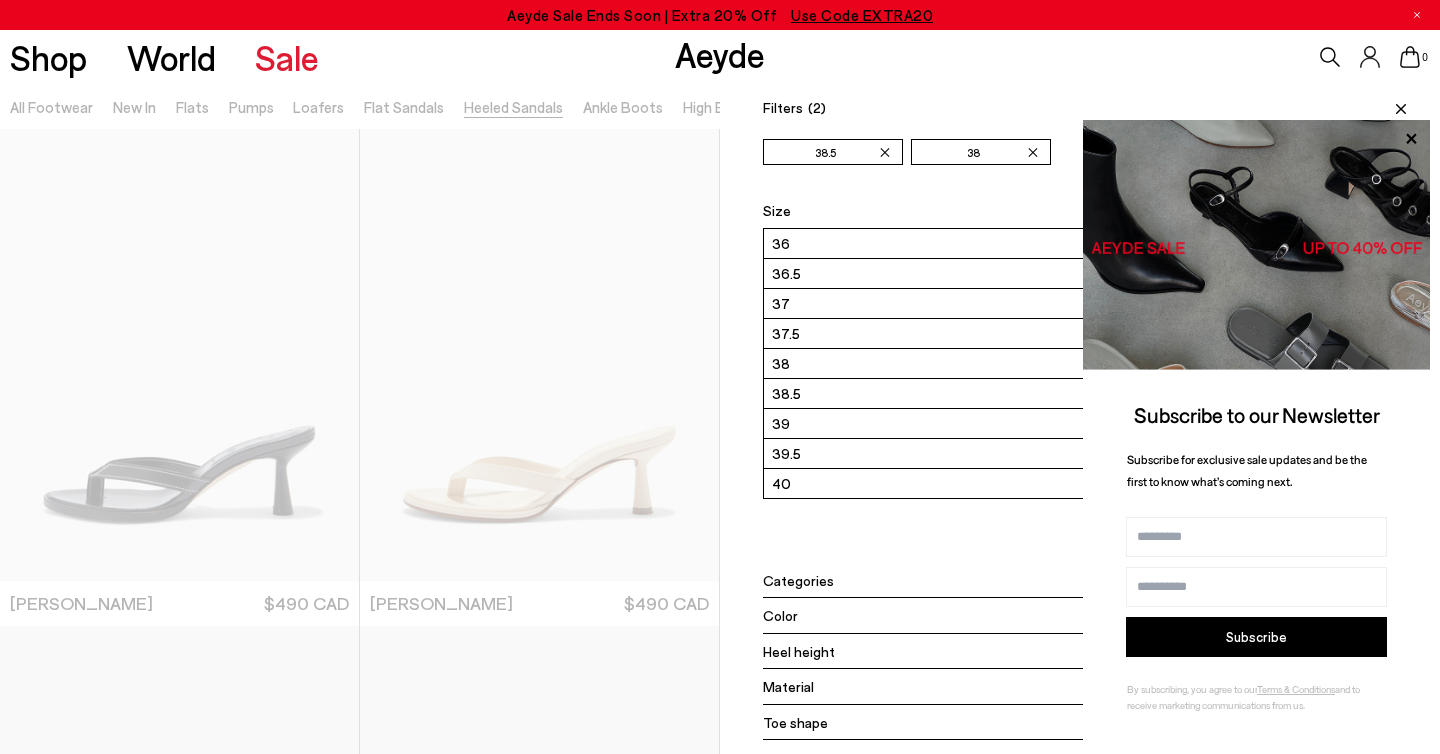 click on "Filters
(2)
✕
38.5
✕
38
Apply filters" at bounding box center [1089, 101] 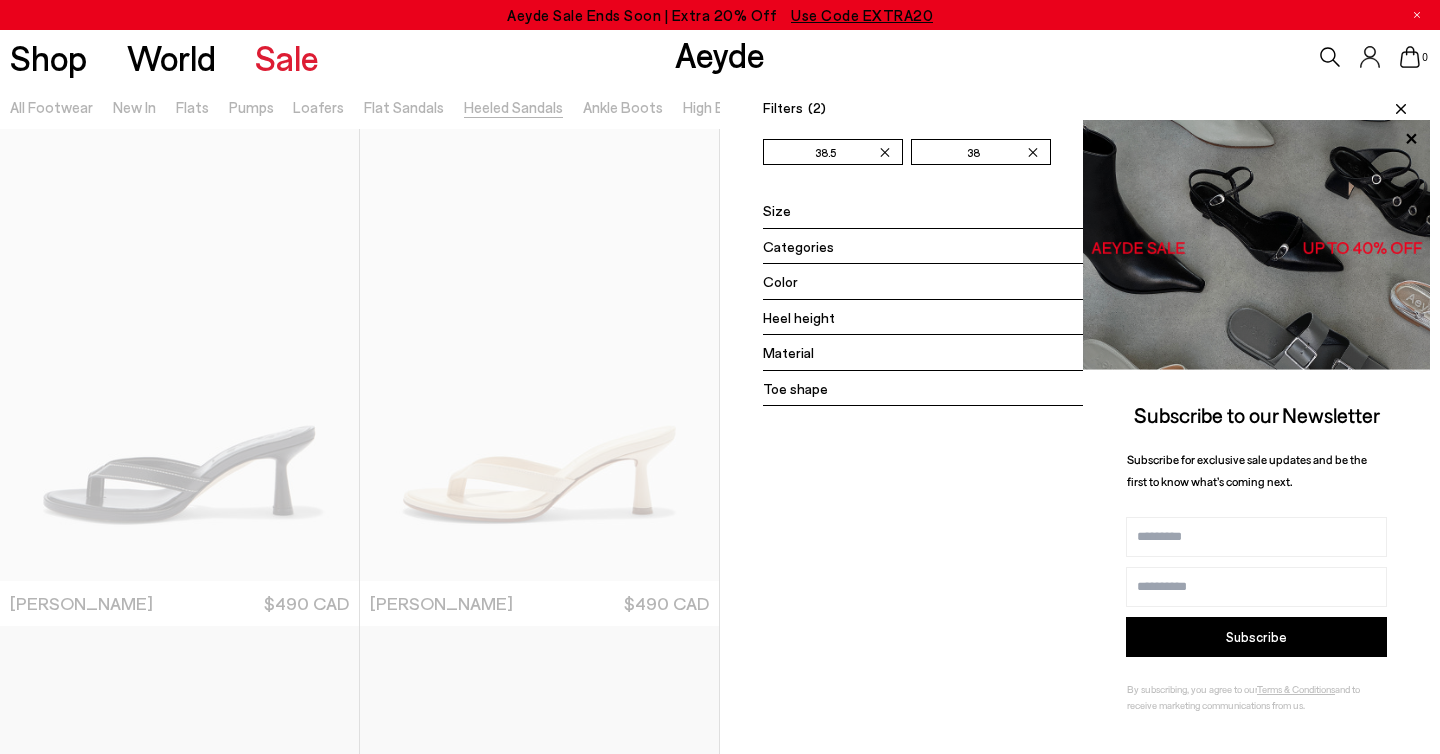 click 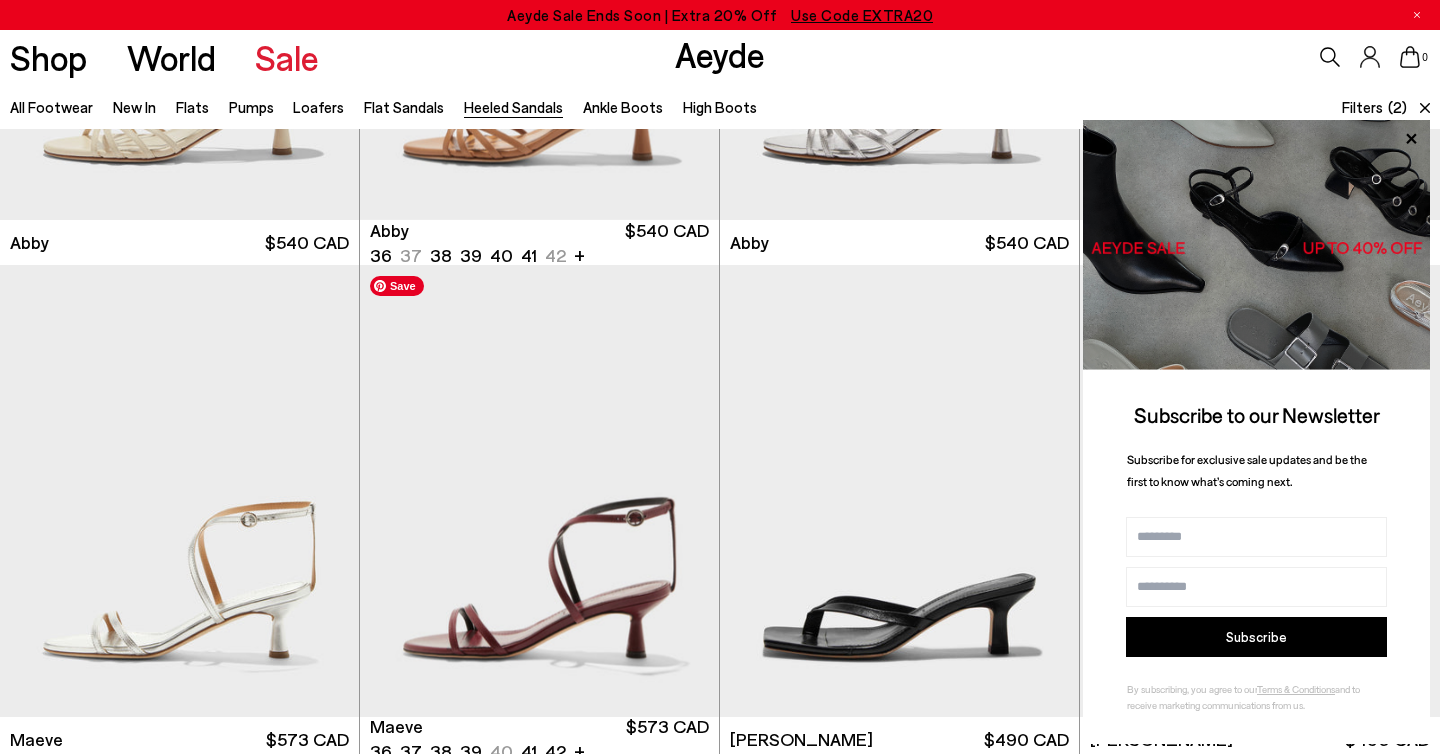 scroll, scrollTop: 1356, scrollLeft: 0, axis: vertical 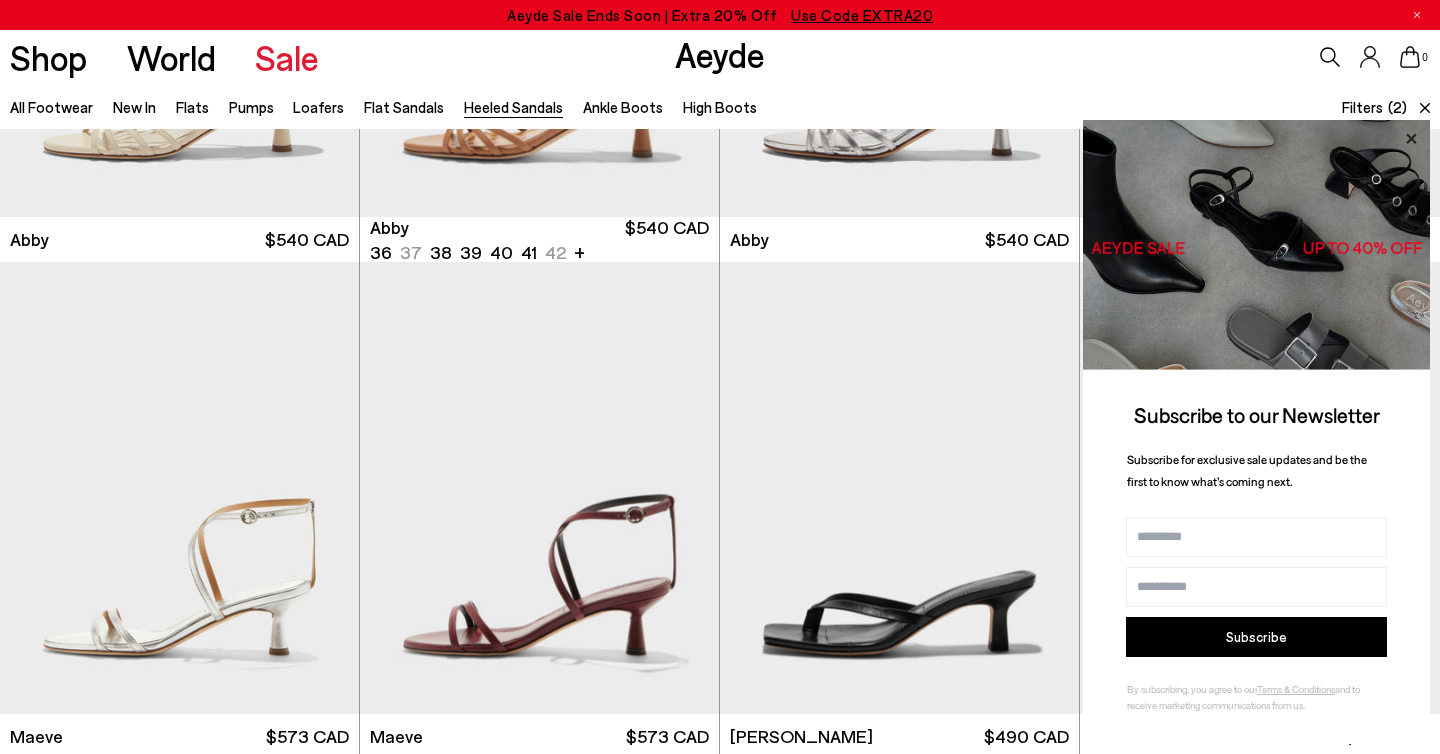 click 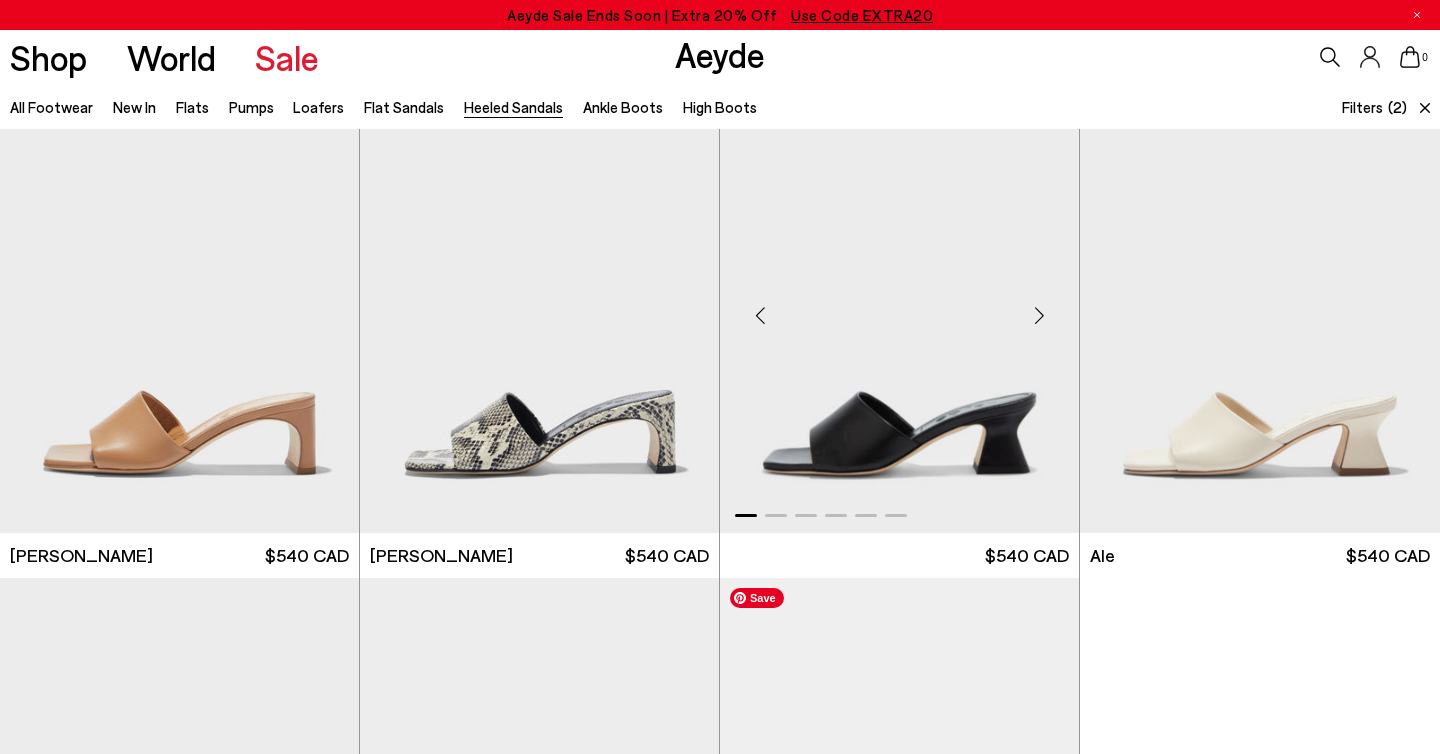 scroll, scrollTop: 3999, scrollLeft: 0, axis: vertical 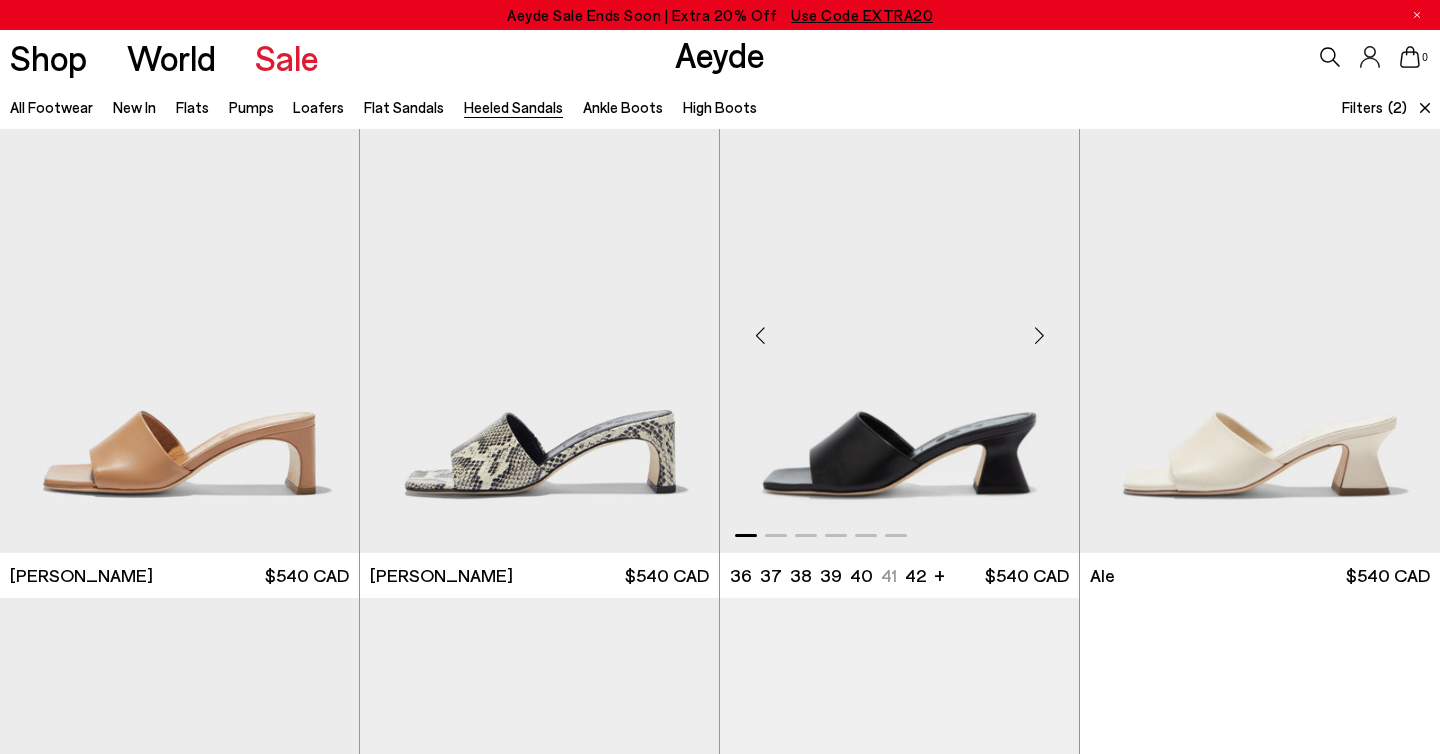 click at bounding box center (1039, 335) 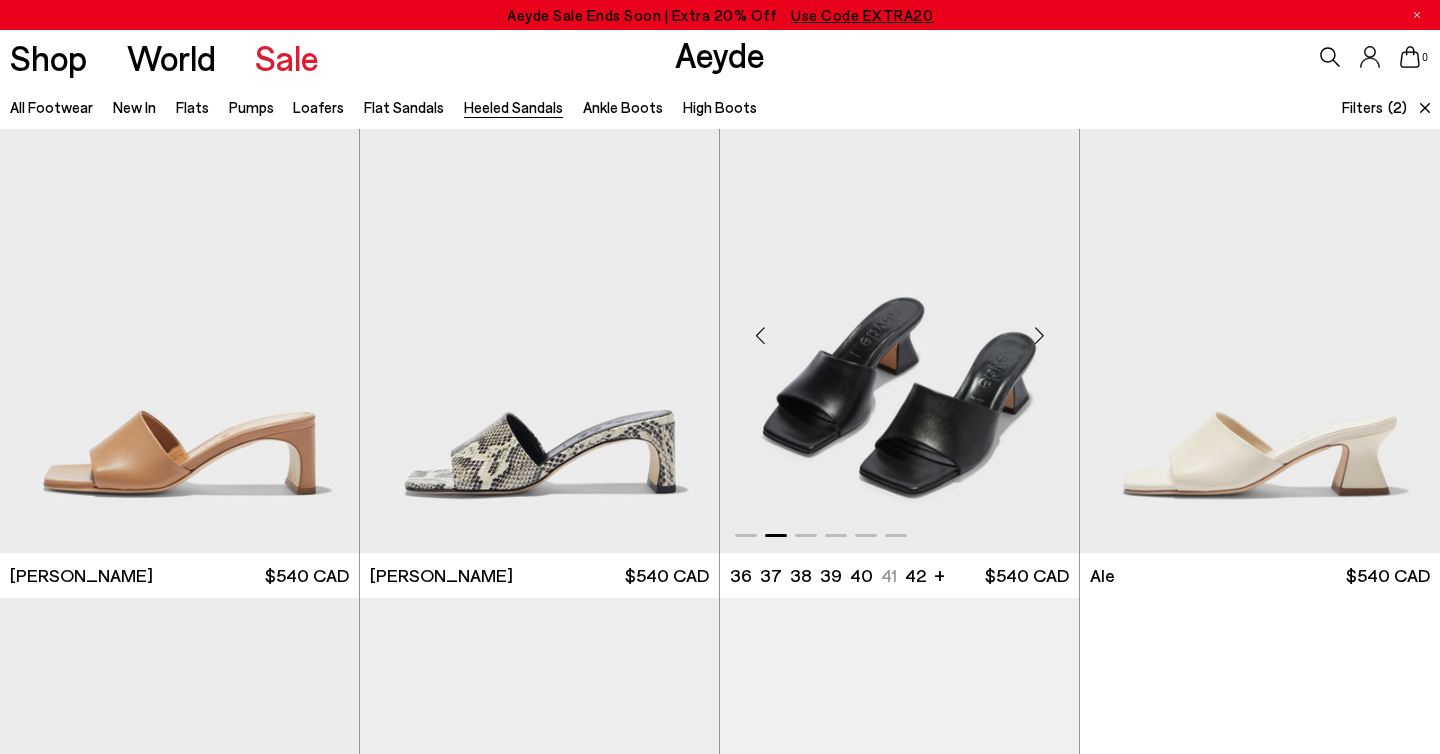 click at bounding box center [1039, 335] 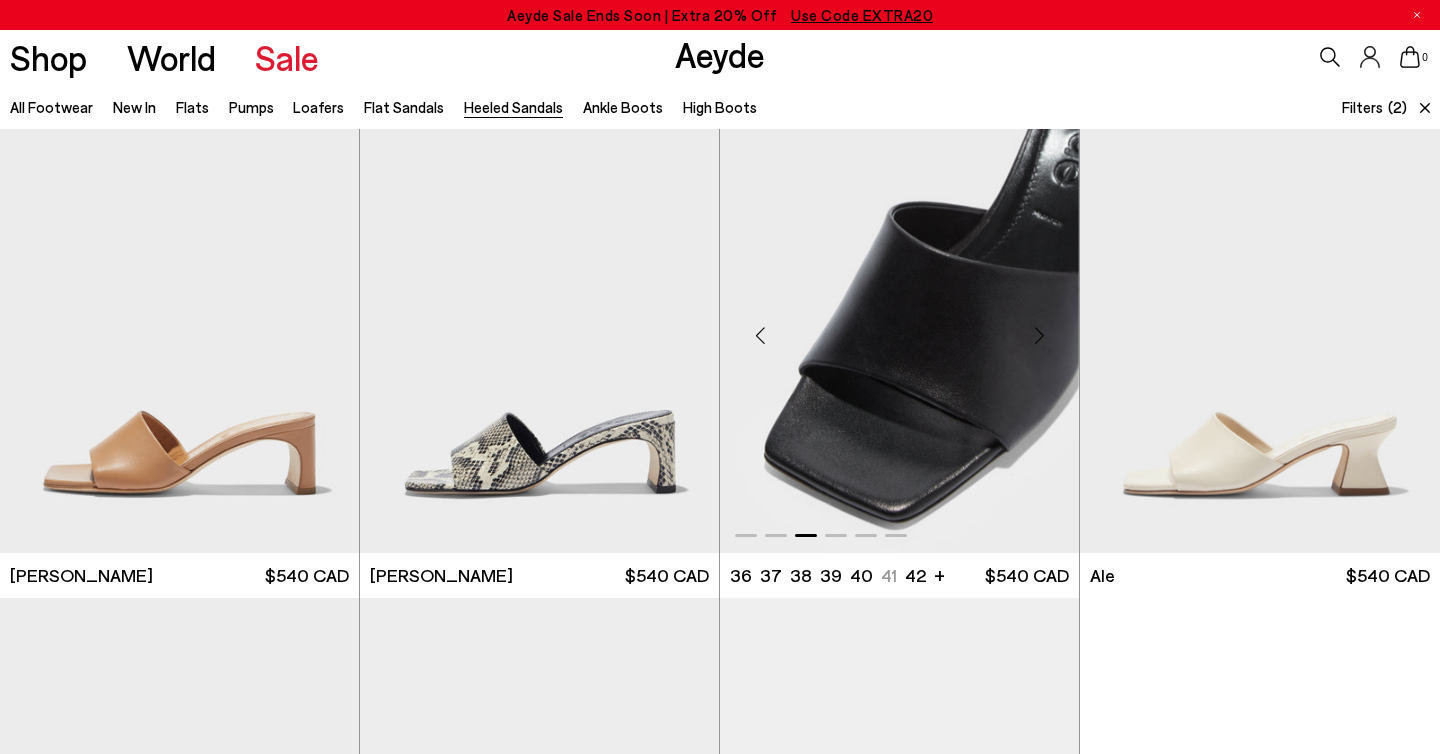 click at bounding box center (1039, 335) 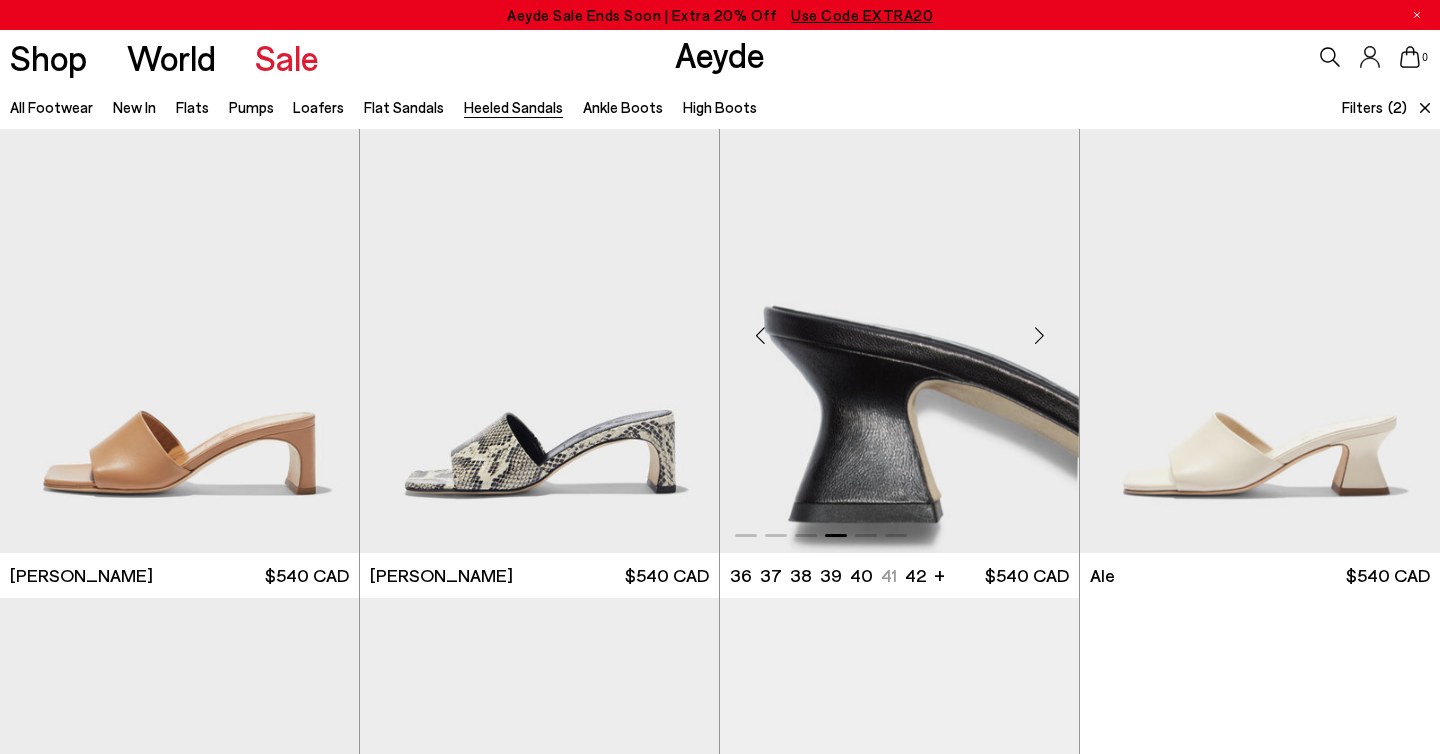 click at bounding box center [1039, 335] 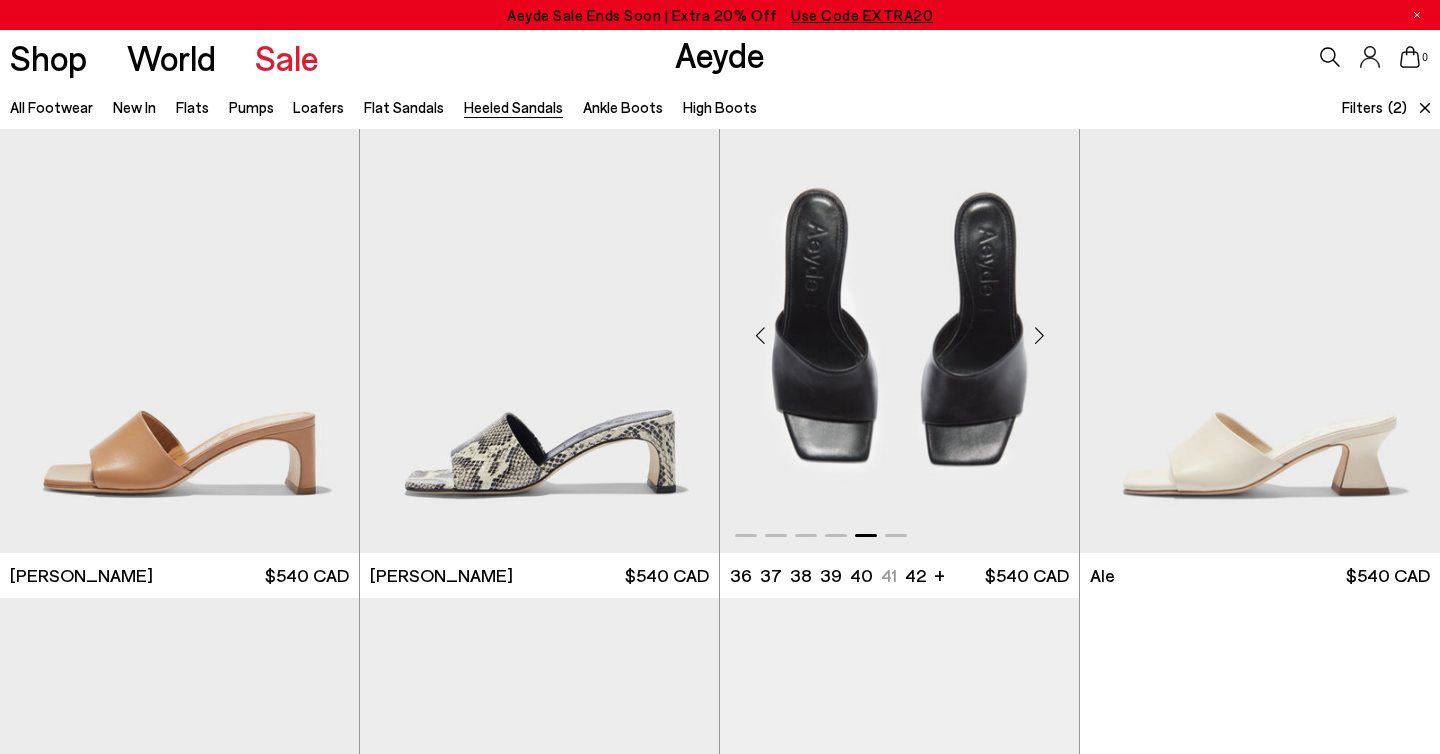 click at bounding box center (1039, 335) 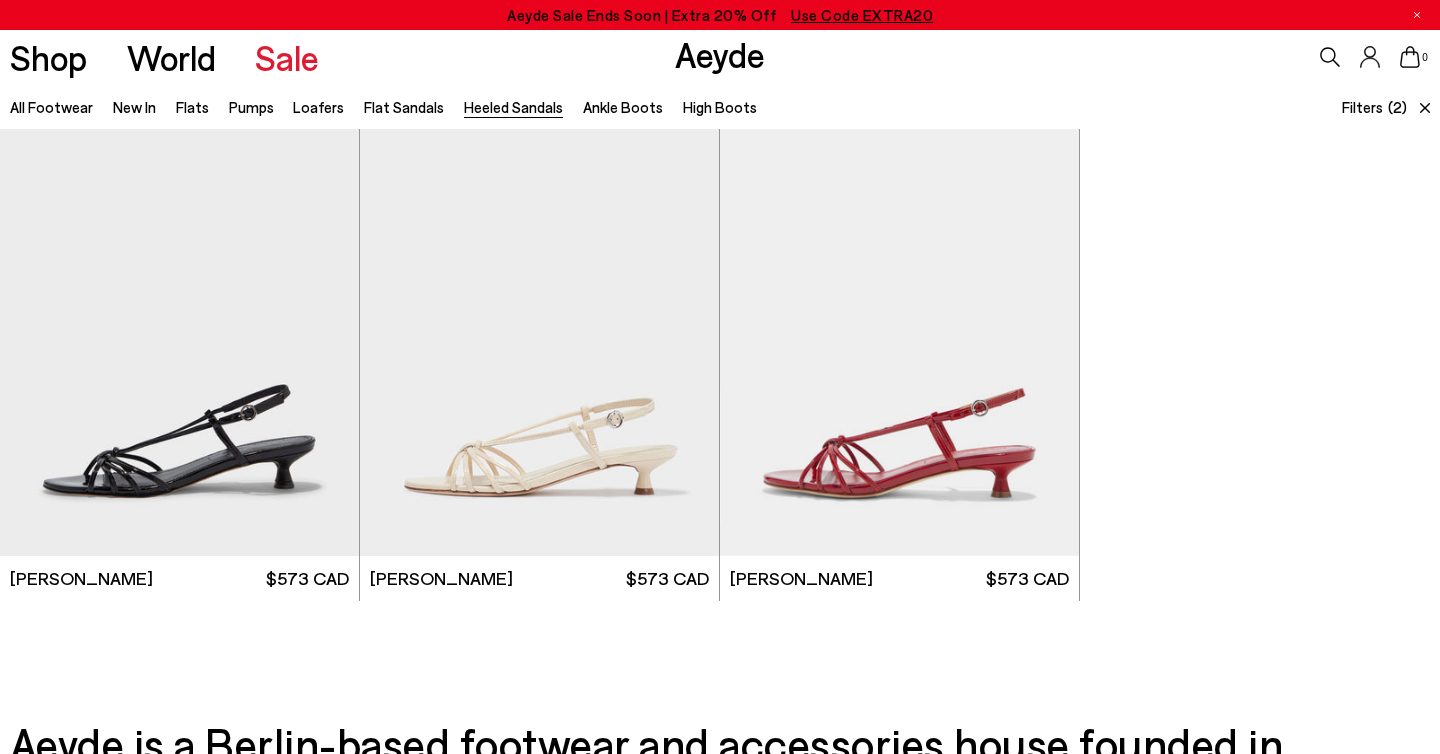 scroll, scrollTop: 4441, scrollLeft: 0, axis: vertical 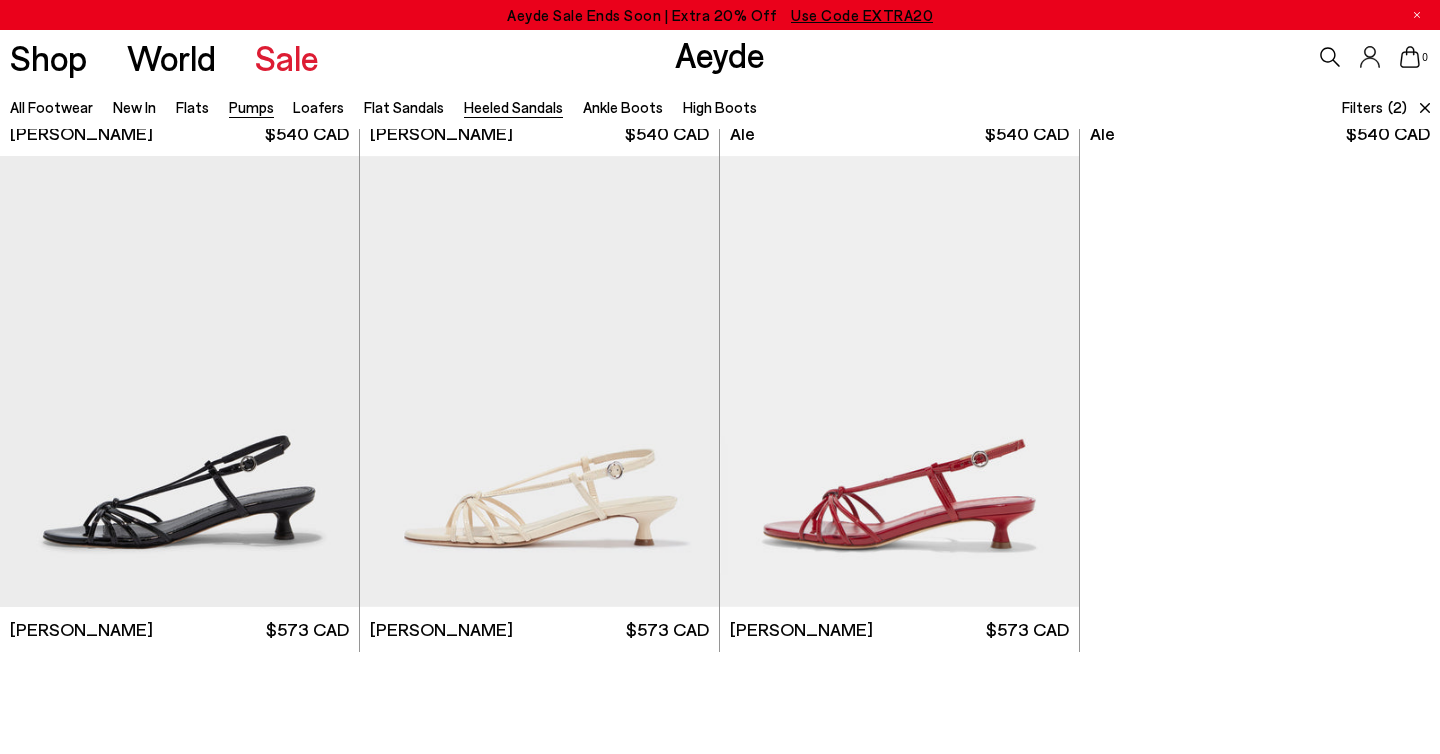 click on "Pumps" at bounding box center (251, 107) 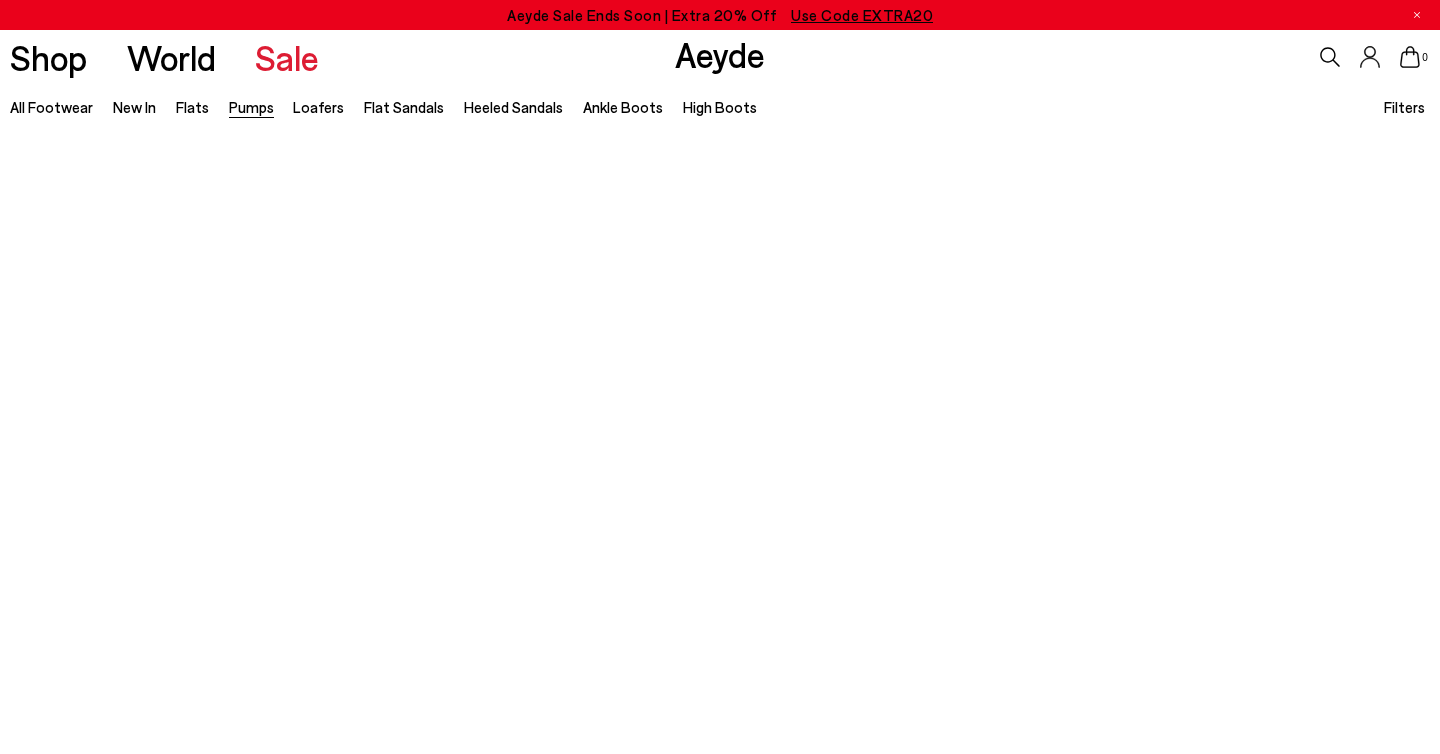 scroll, scrollTop: 0, scrollLeft: 0, axis: both 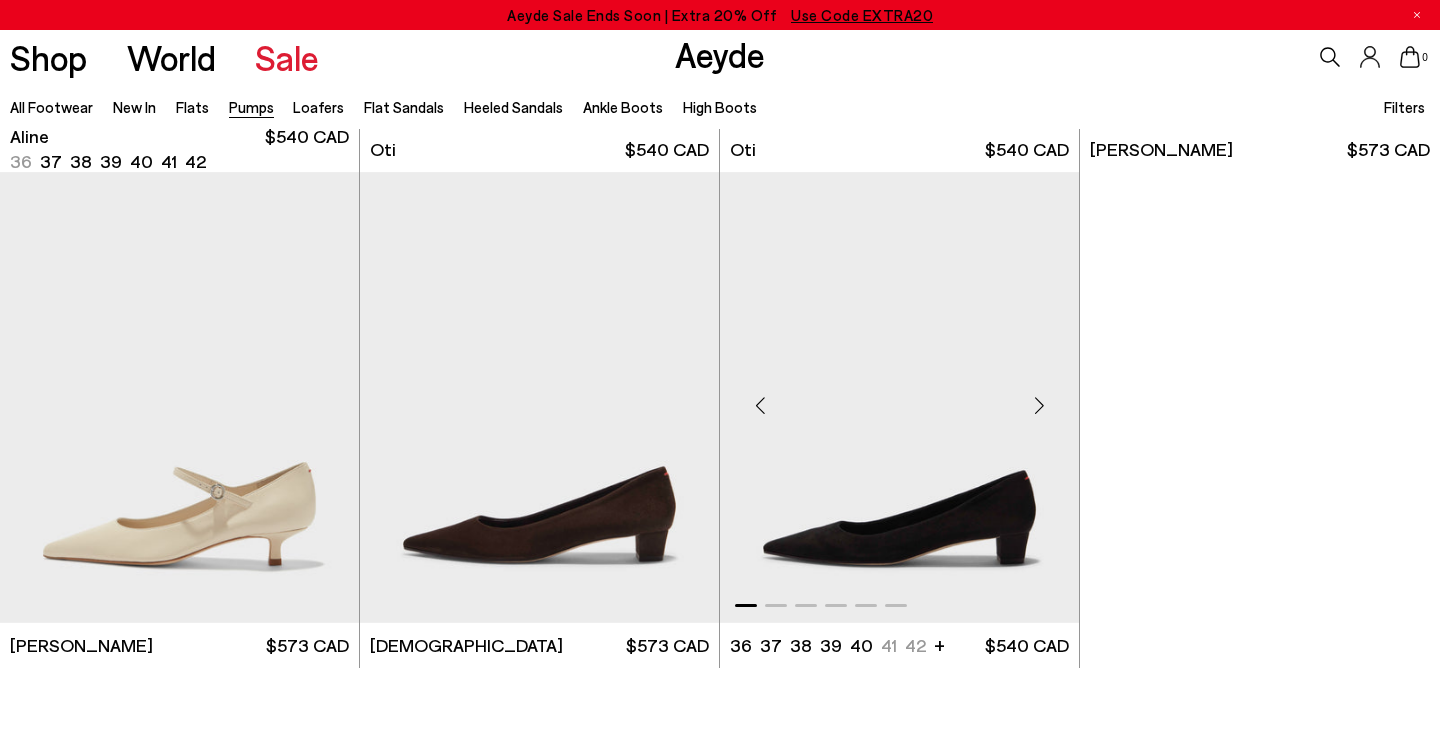 click at bounding box center (1039, 406) 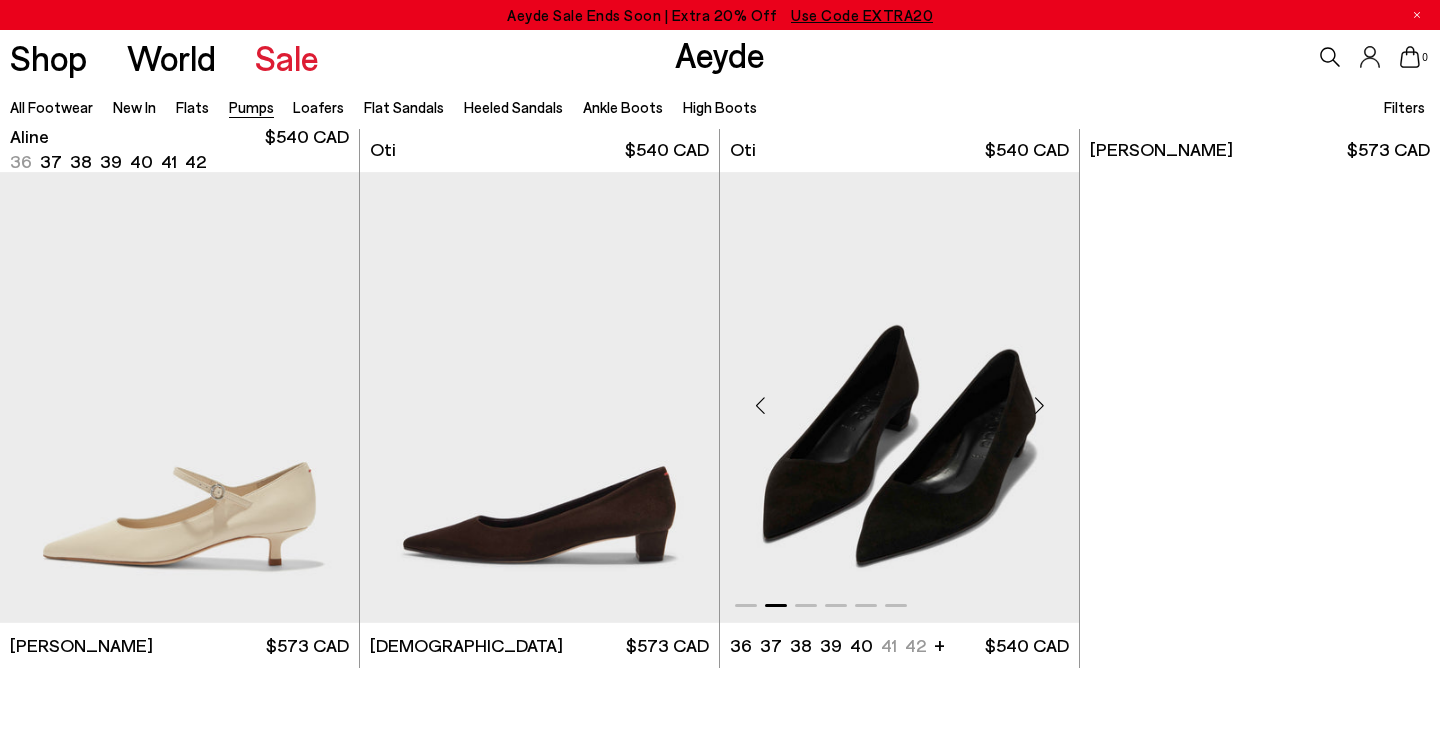 click at bounding box center [1039, 406] 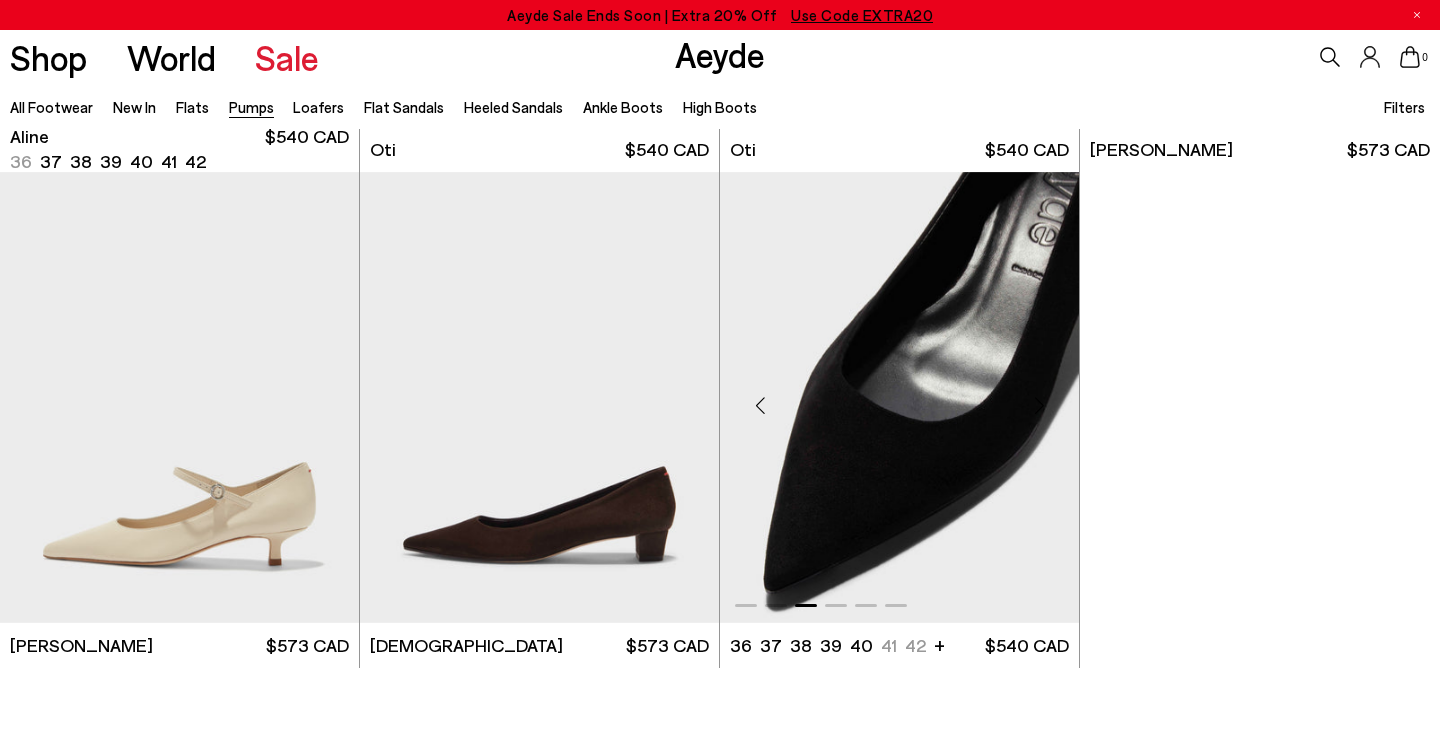 click at bounding box center [1039, 406] 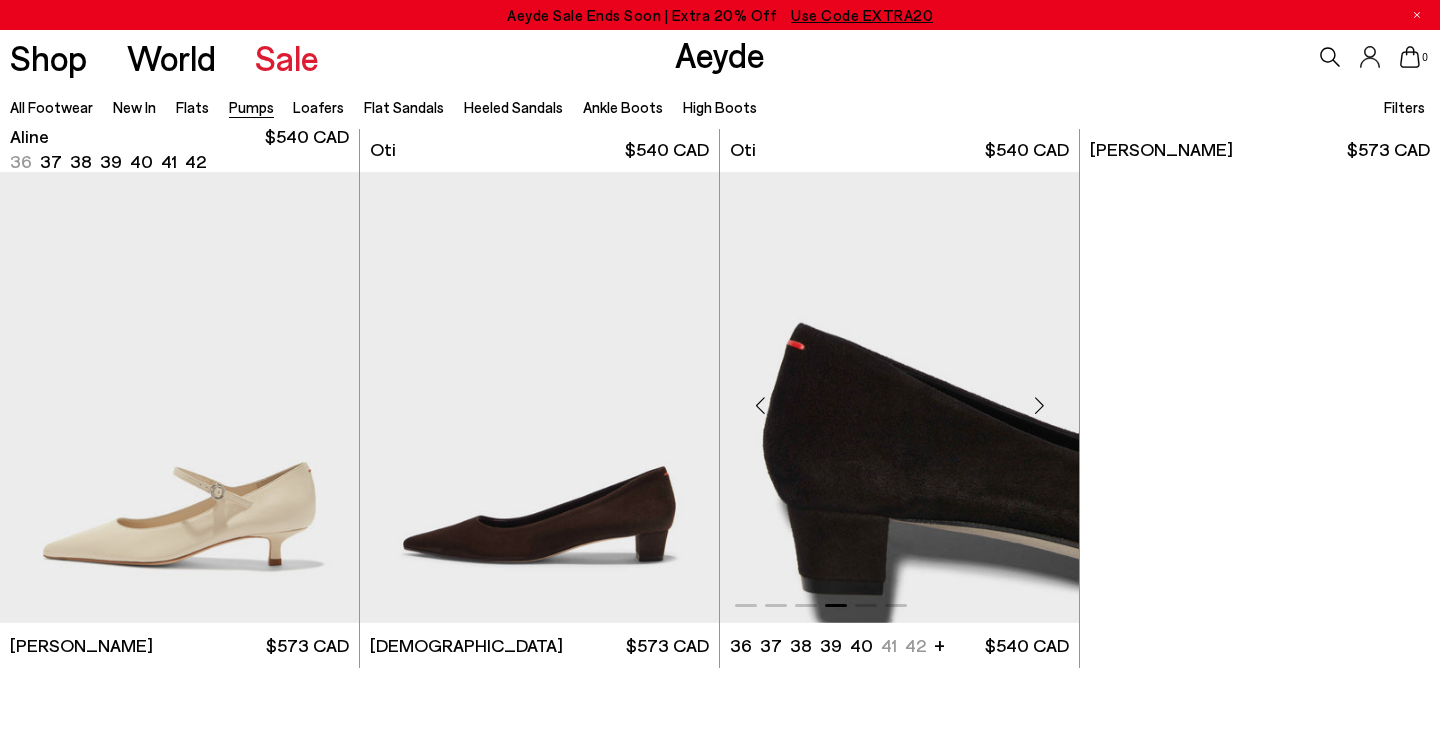 click at bounding box center (1039, 406) 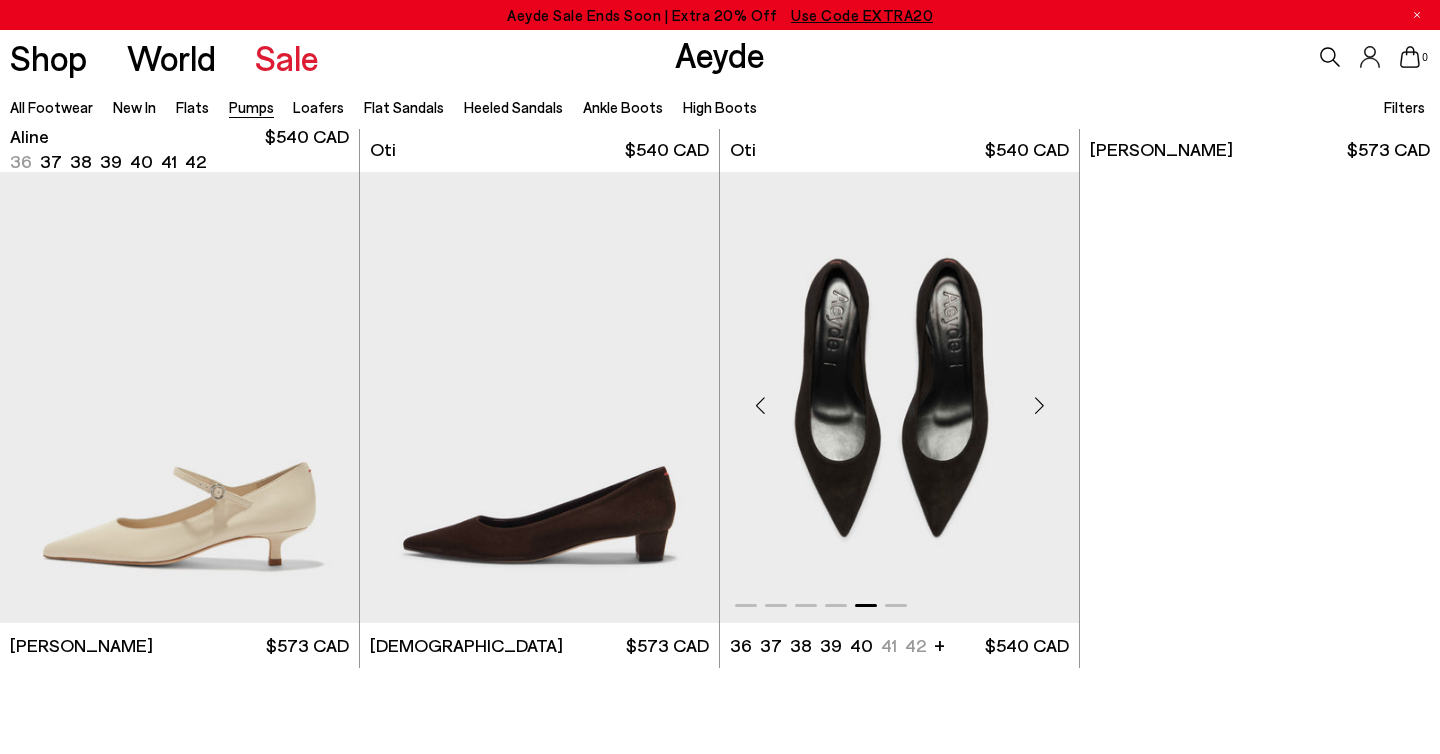 click at bounding box center [1039, 406] 